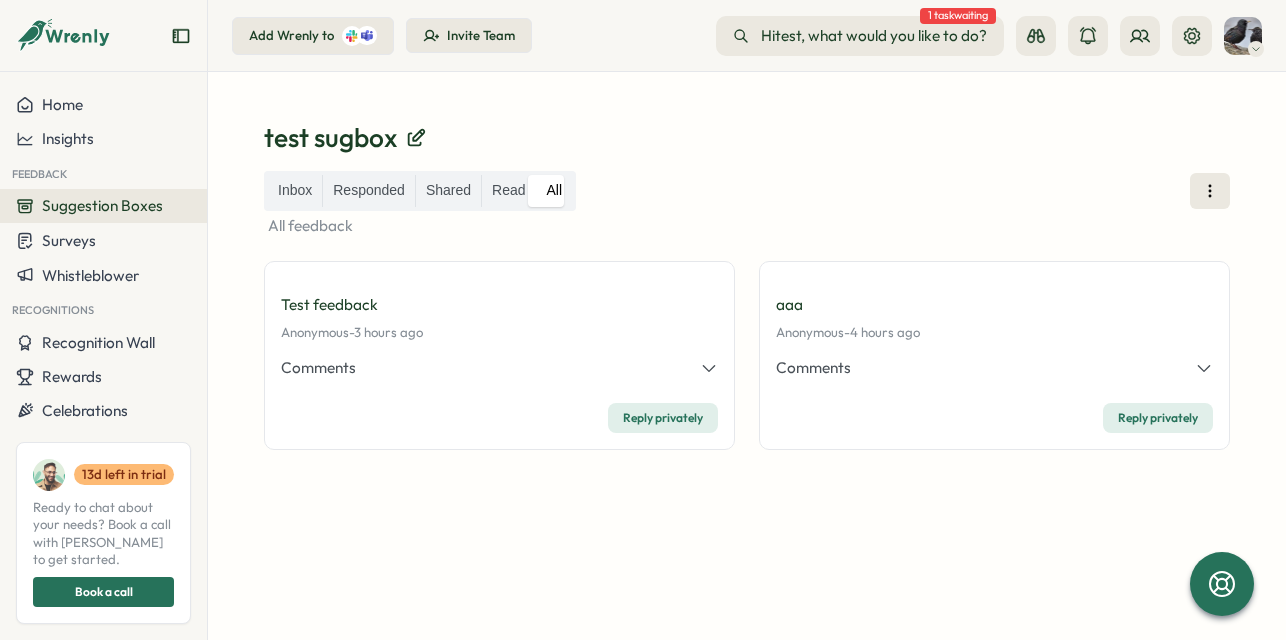 scroll, scrollTop: 0, scrollLeft: 0, axis: both 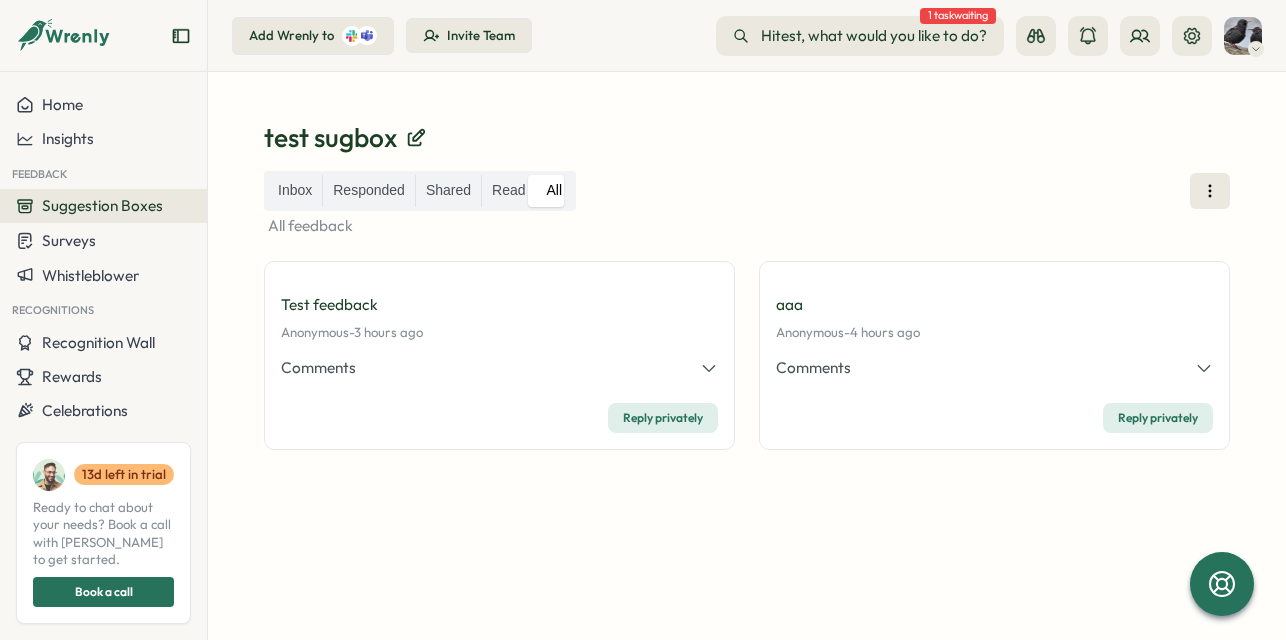 click on "Inbox Responded Shared Read All All feedback Test feedback Anonymous  -  Wed, 02 Jul at 11:53 am 3 hours ago Comments Private Anonymous Irish Water Spaniel  -   IDOR on feedback_id Reply privately aaa Anonymous  -  Wed, 02 Jul at 11:17 am 4 hours ago Comments Private Anonymous Yellow Aphid  -   test feedback` Anonymous Yellow Aphid  -   IDOR on feedback_id Reply privately" at bounding box center (747, 381) 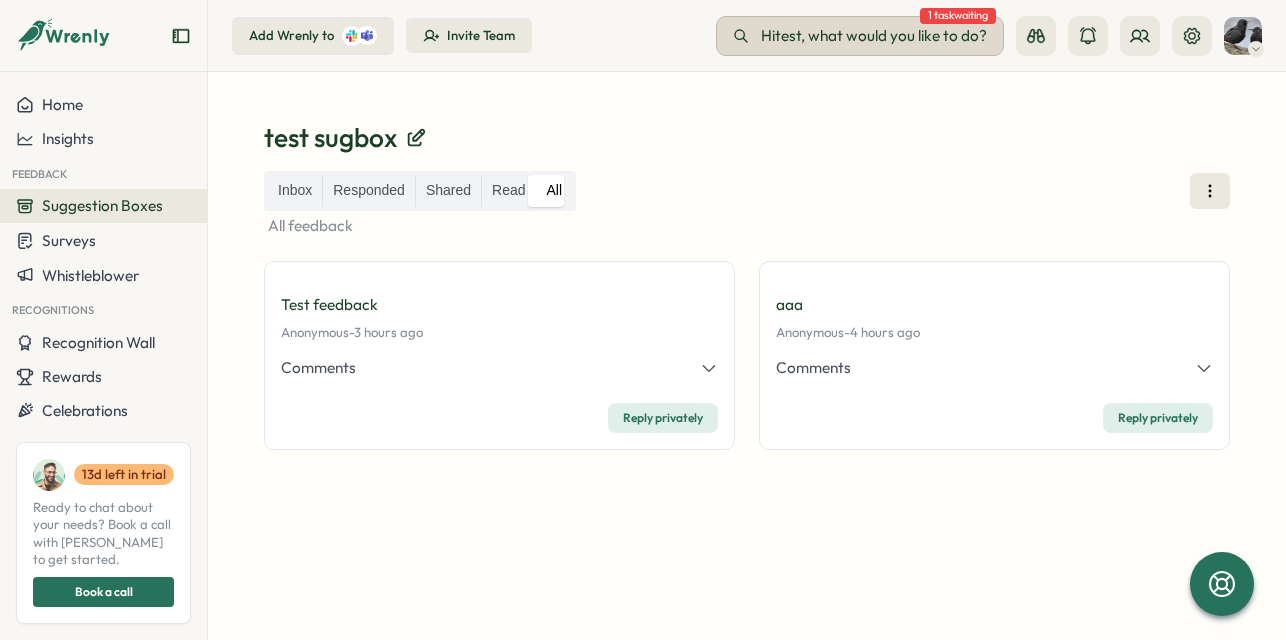 click on "Hi  test , what would you like to do?" at bounding box center (874, 36) 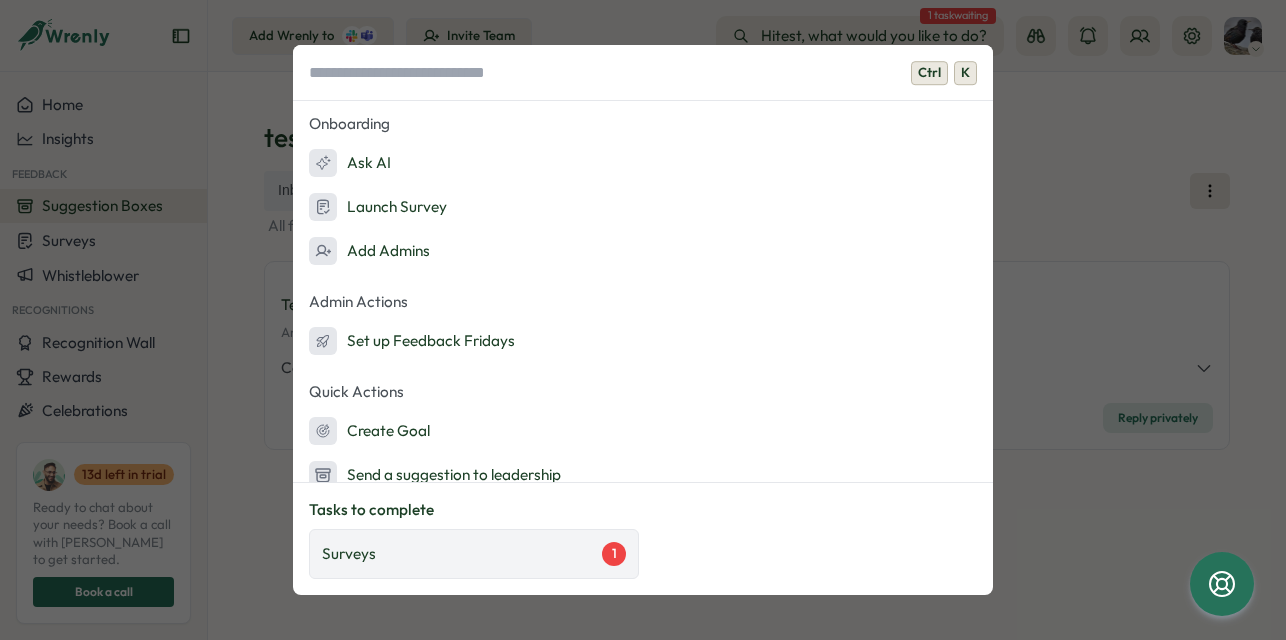click on "Surveys 1" at bounding box center [474, 554] 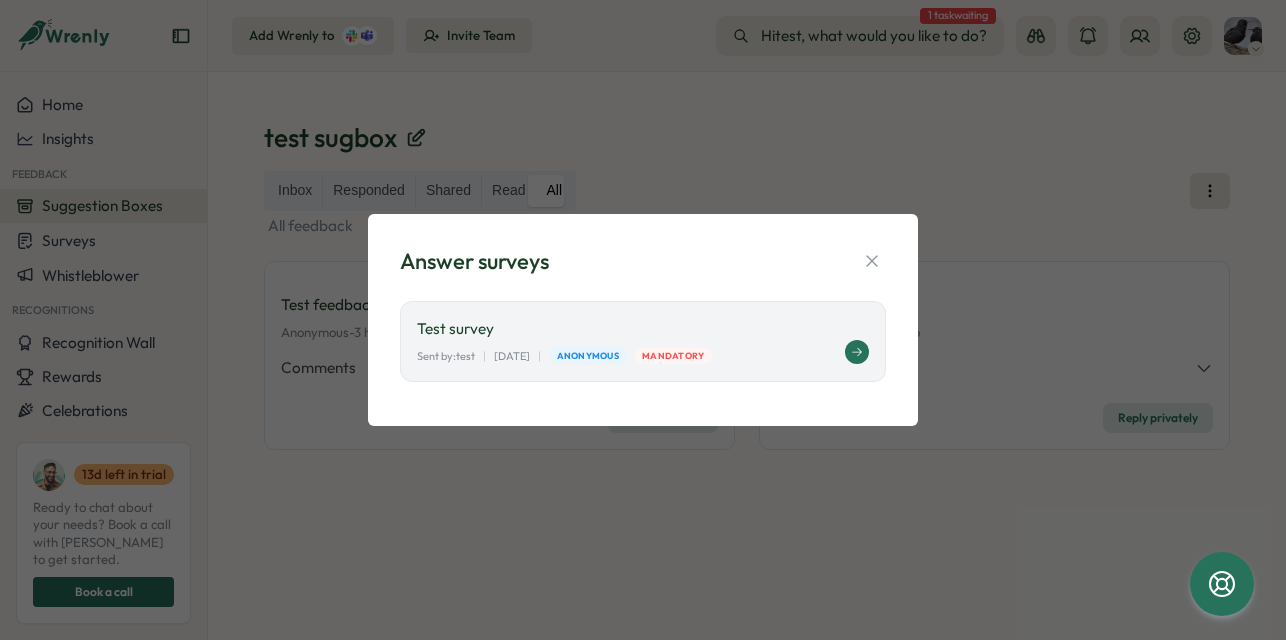click on "Test survey" at bounding box center [643, 329] 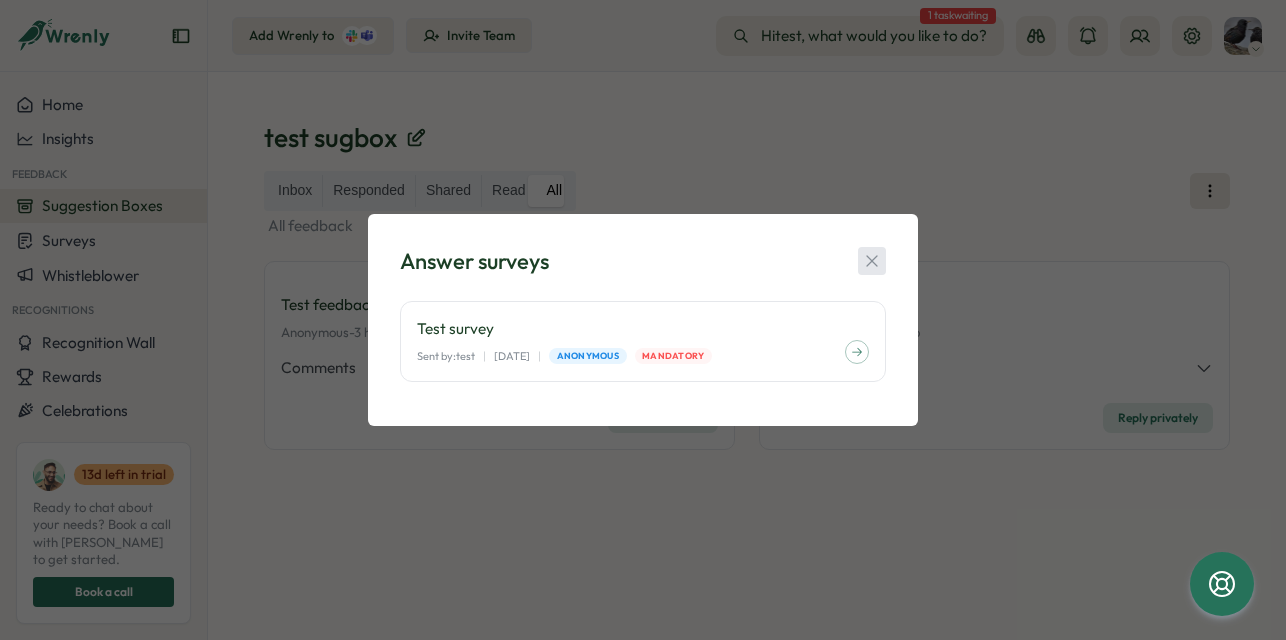 click 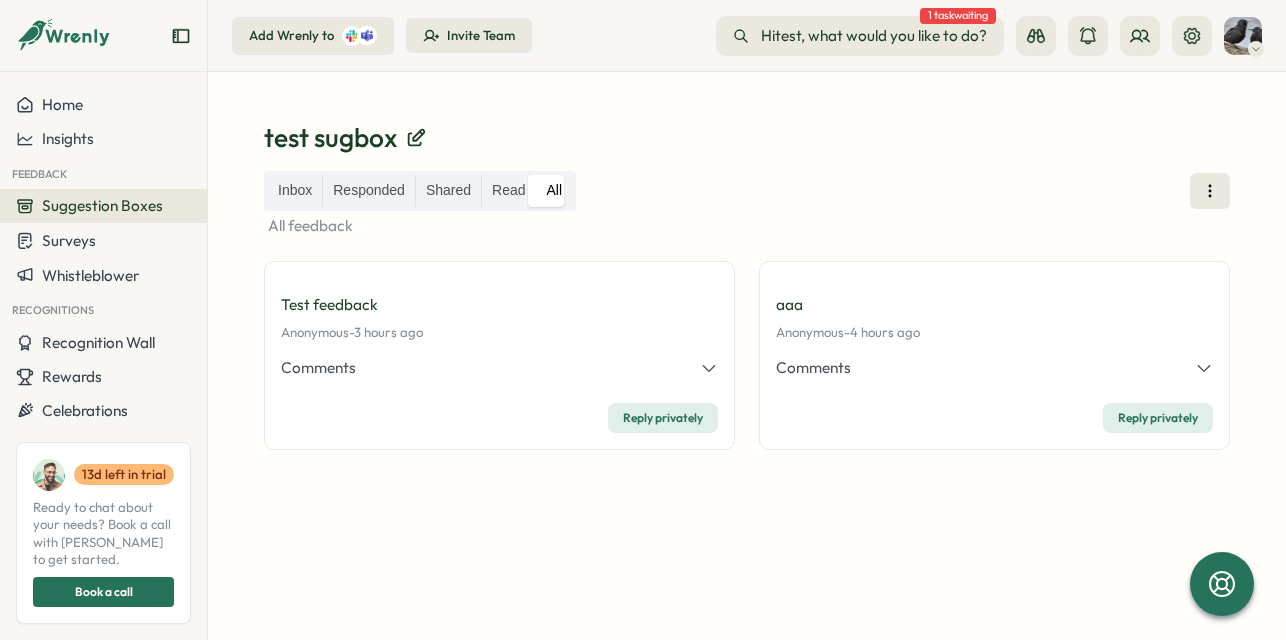click on "aaa" at bounding box center [994, 305] 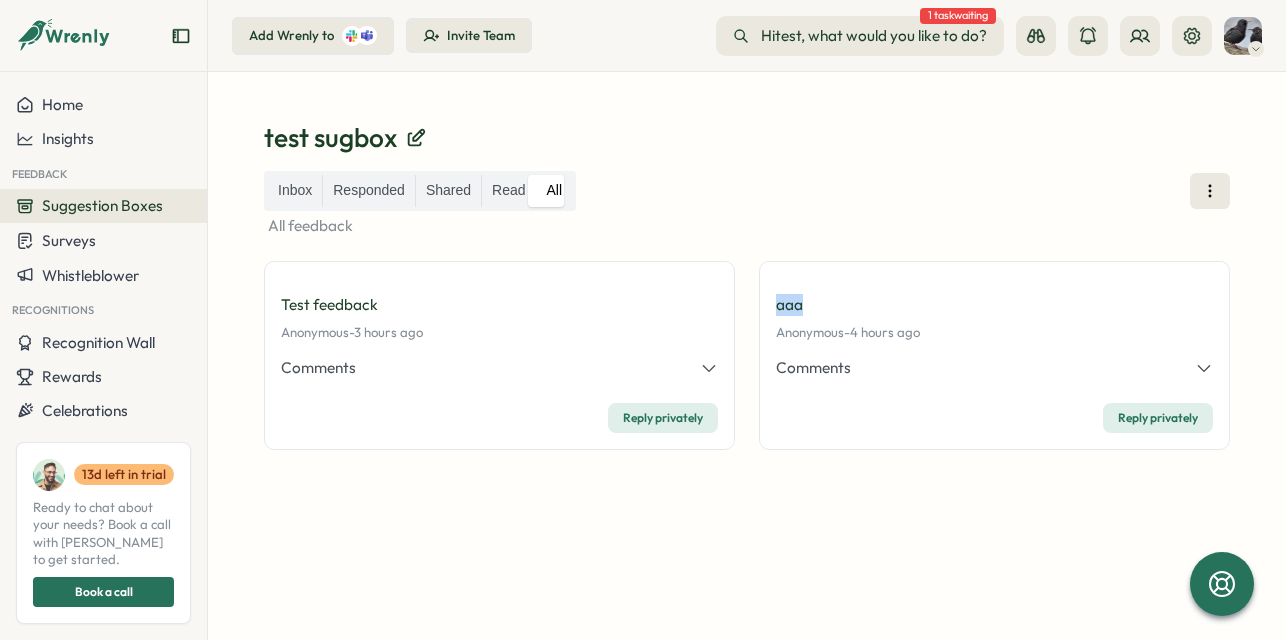 click on "aaa" at bounding box center [994, 305] 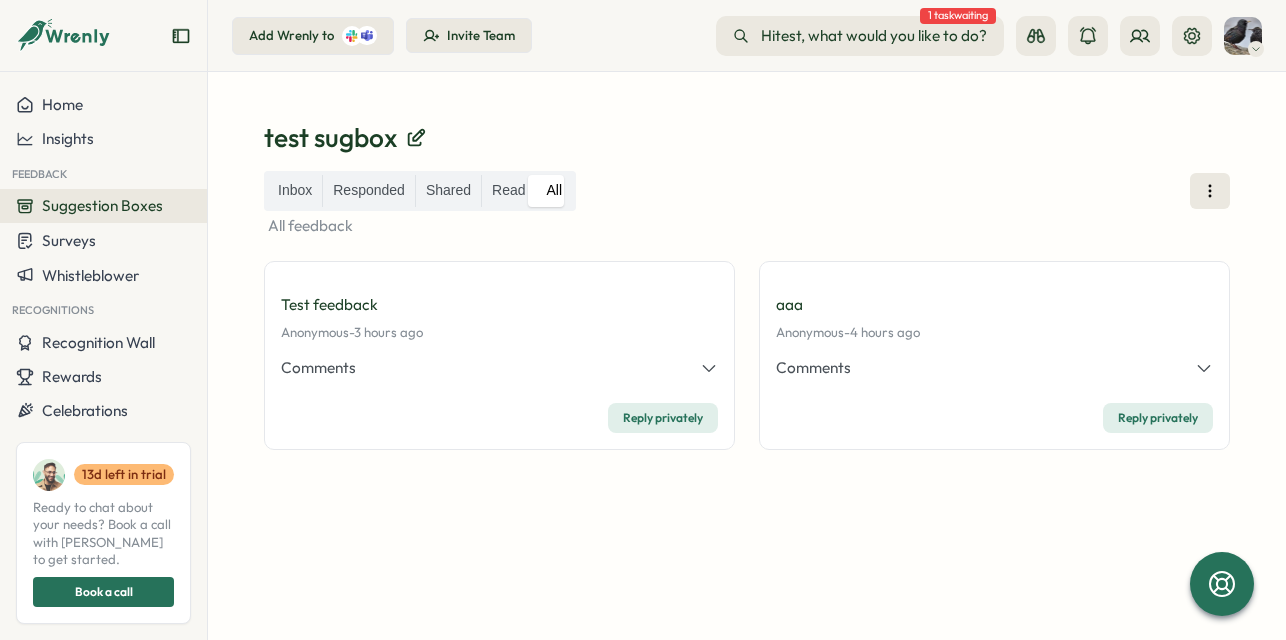 click on "aaa" at bounding box center (994, 305) 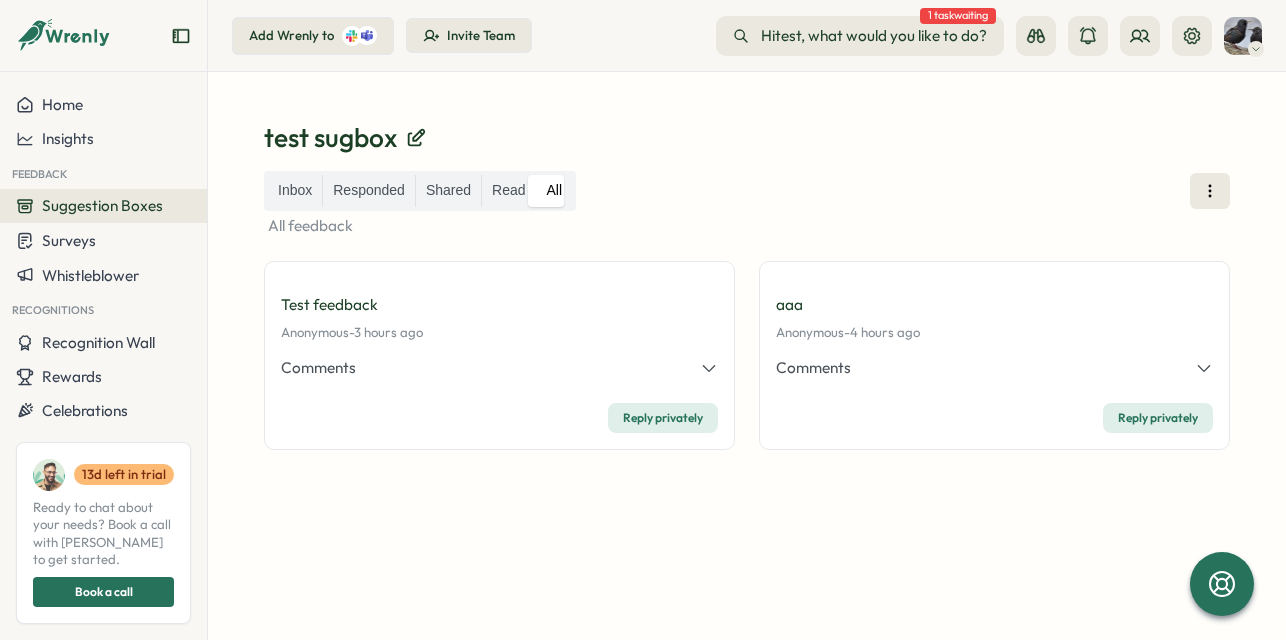click on "Anonymous  -" at bounding box center (813, 332) 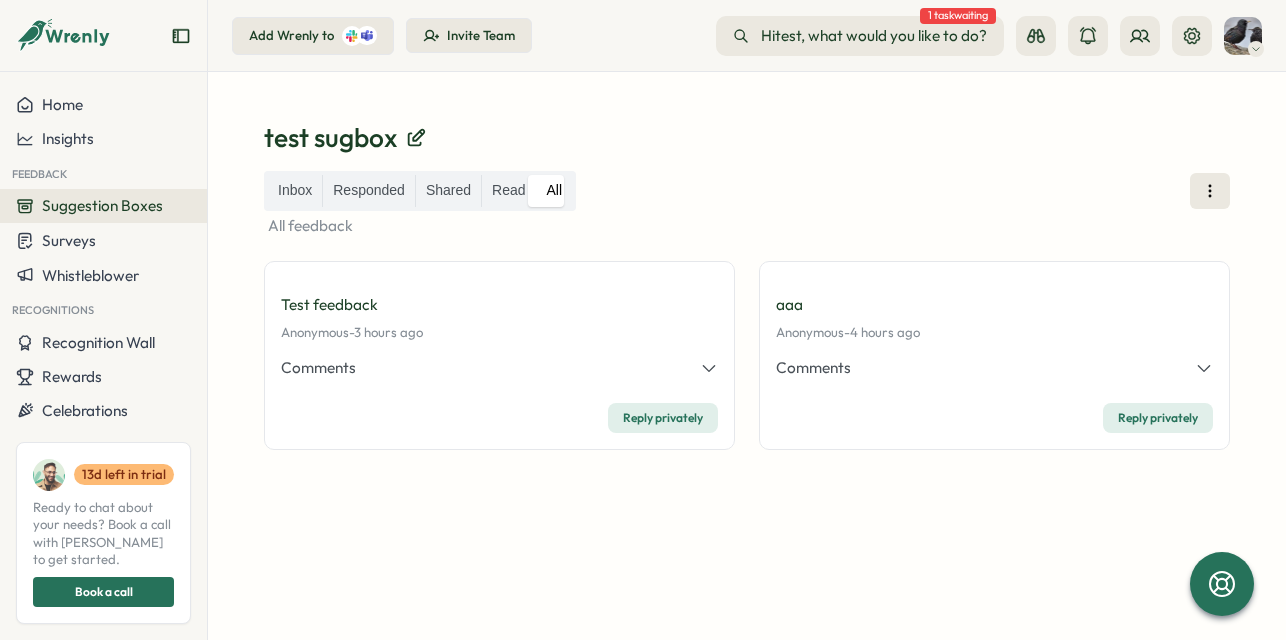 click 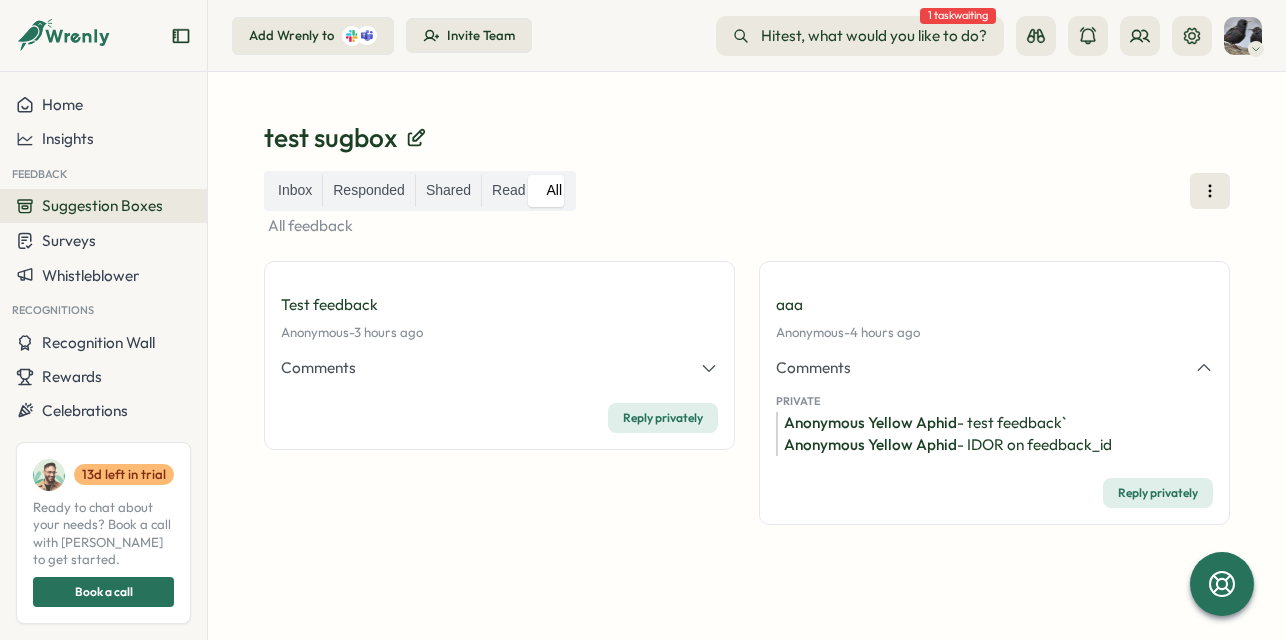 click 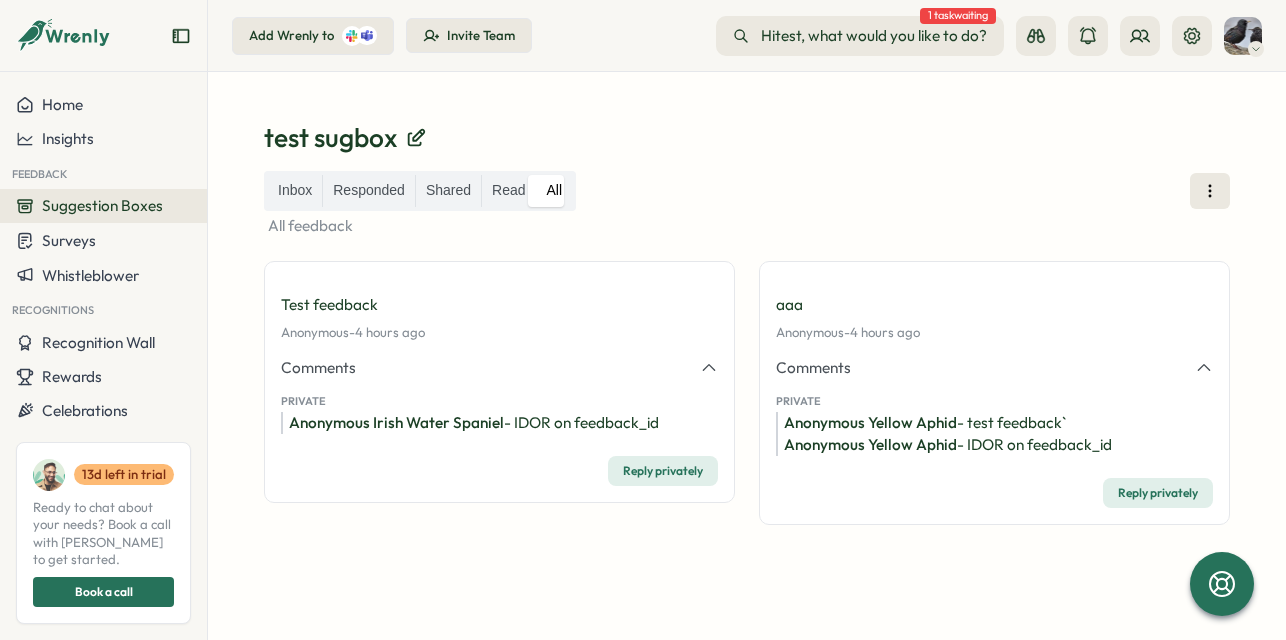click 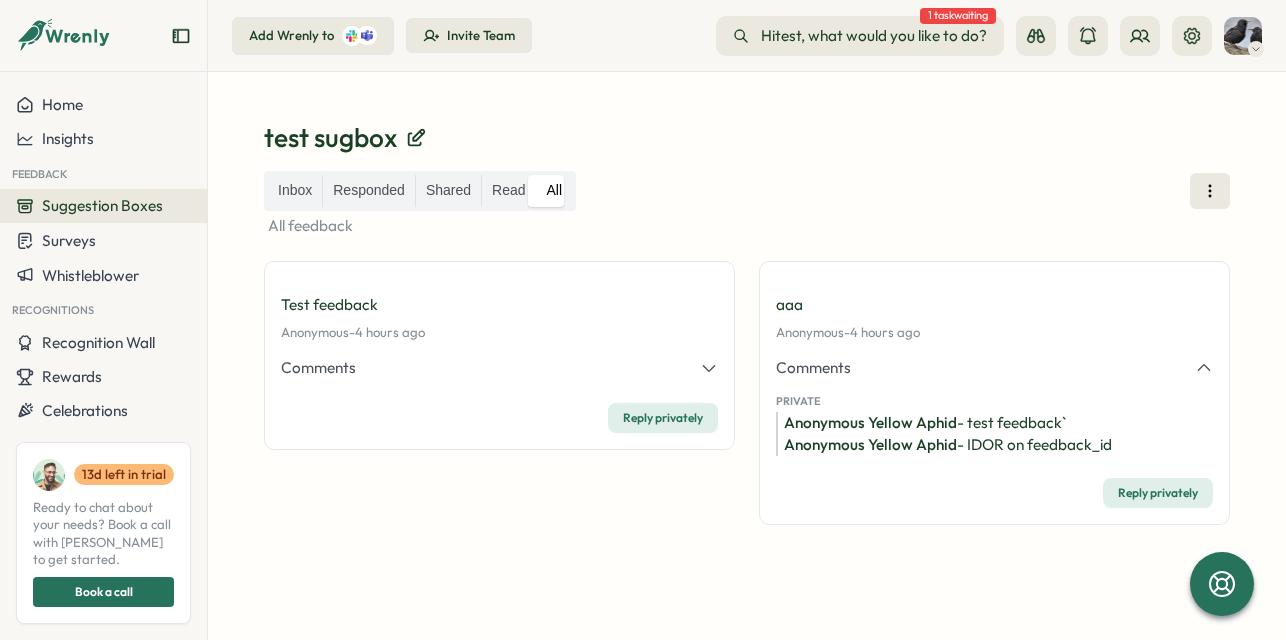type 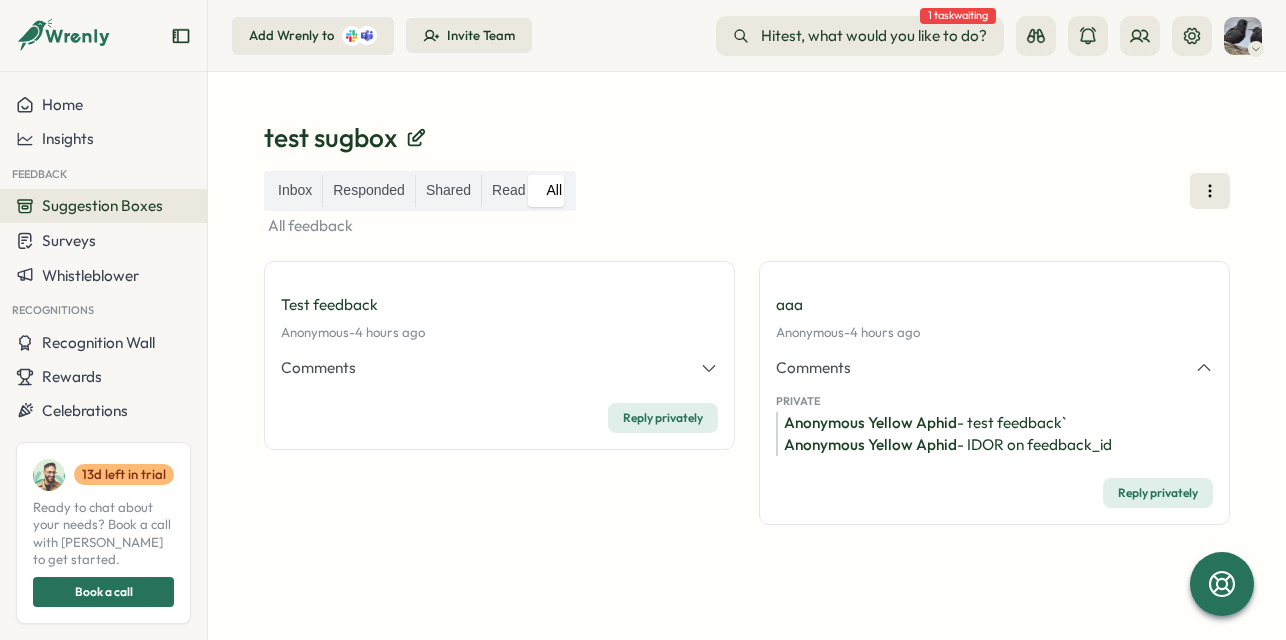 click on "aaa" at bounding box center [994, 305] 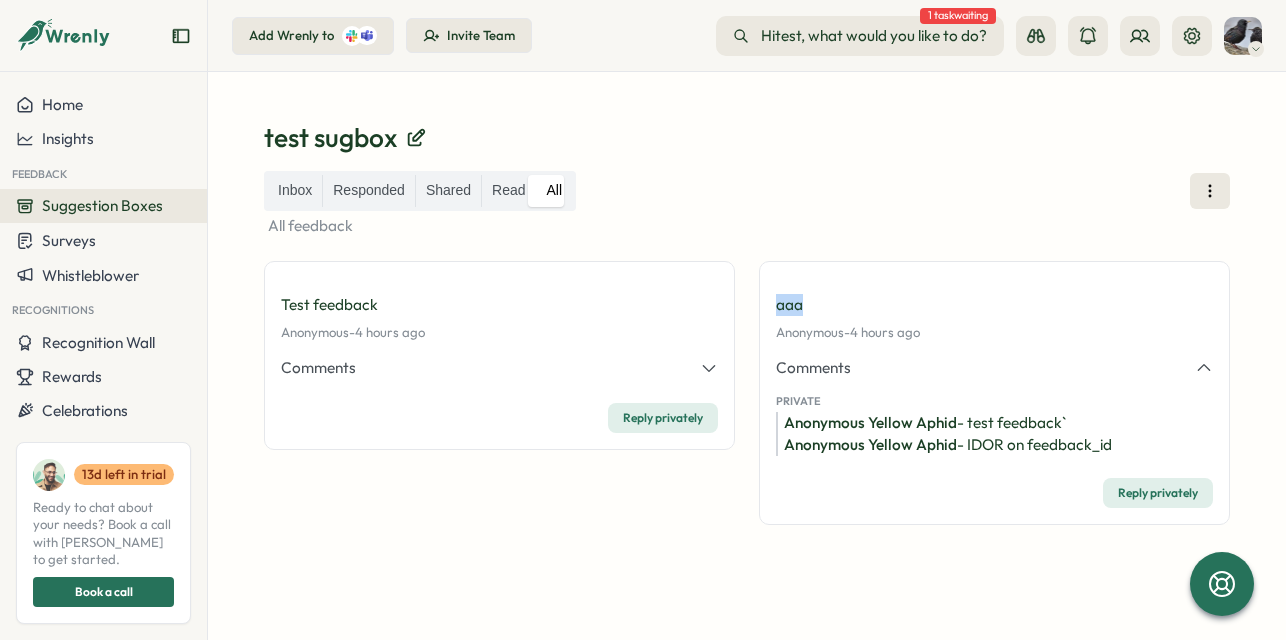 click on "aaa" at bounding box center (994, 305) 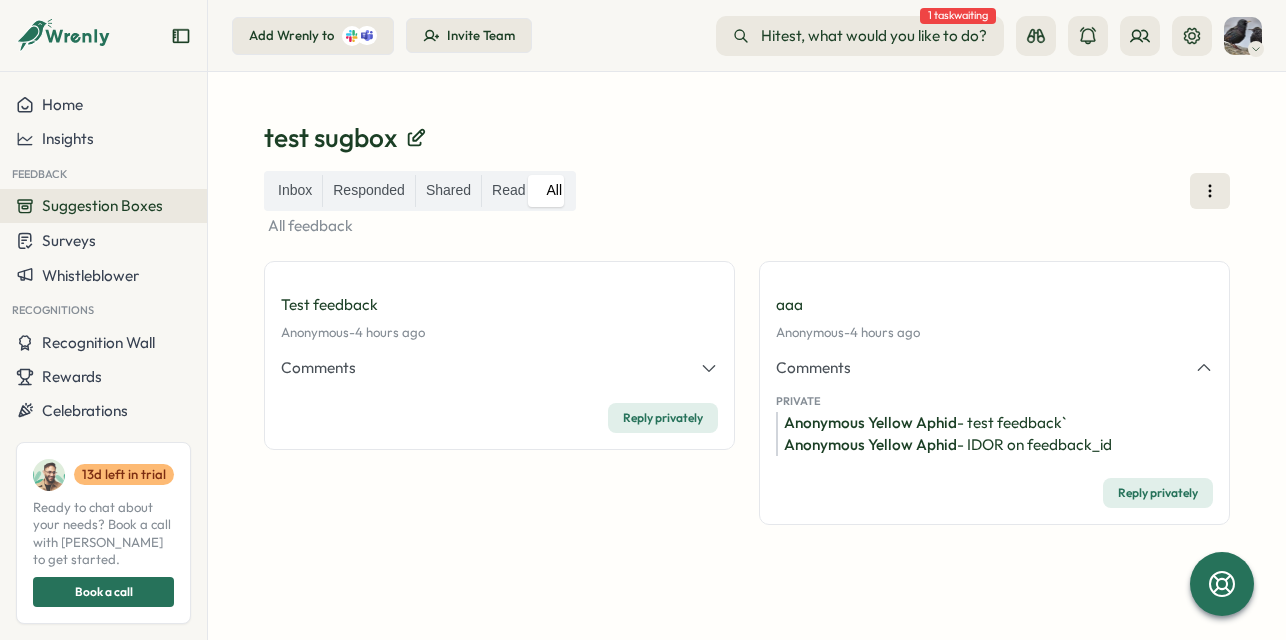 click on "aaa" at bounding box center [994, 305] 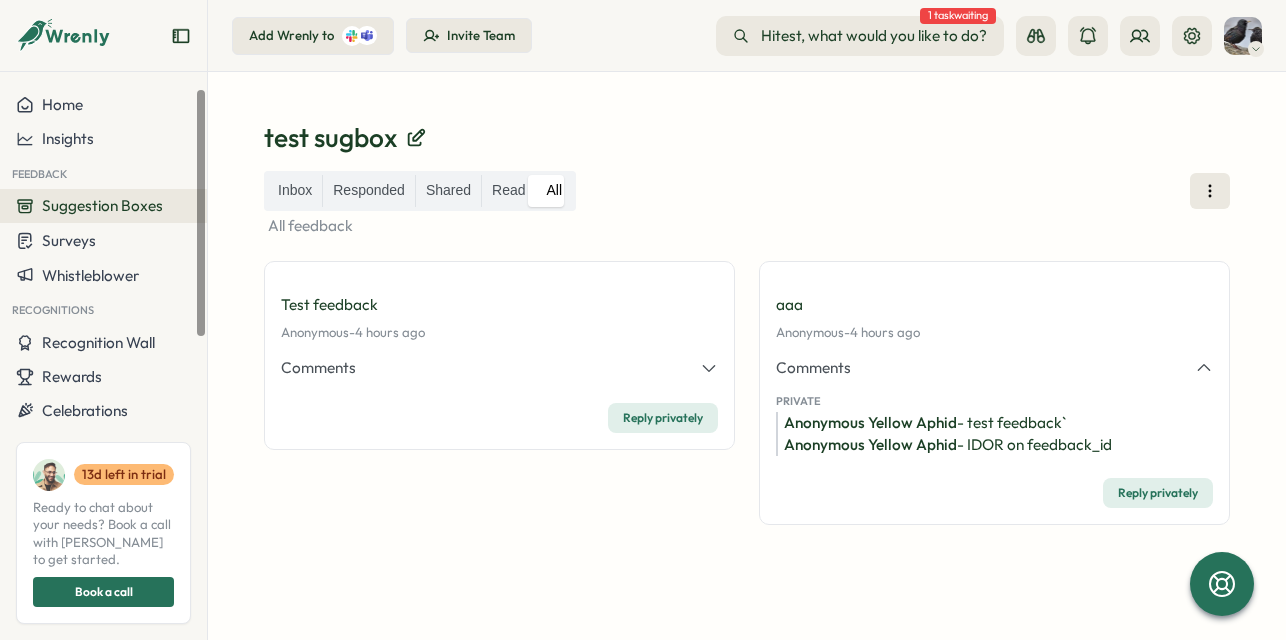 click on "Suggestion Boxes" at bounding box center (102, 205) 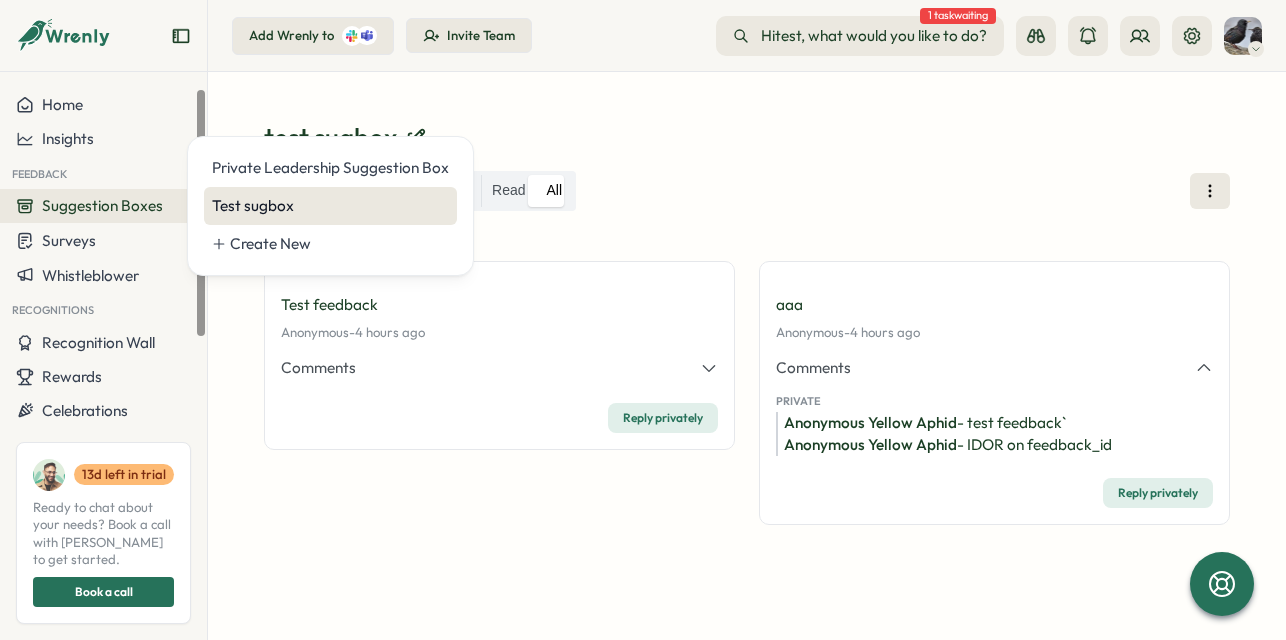 click on "Test sugbox" at bounding box center (330, 206) 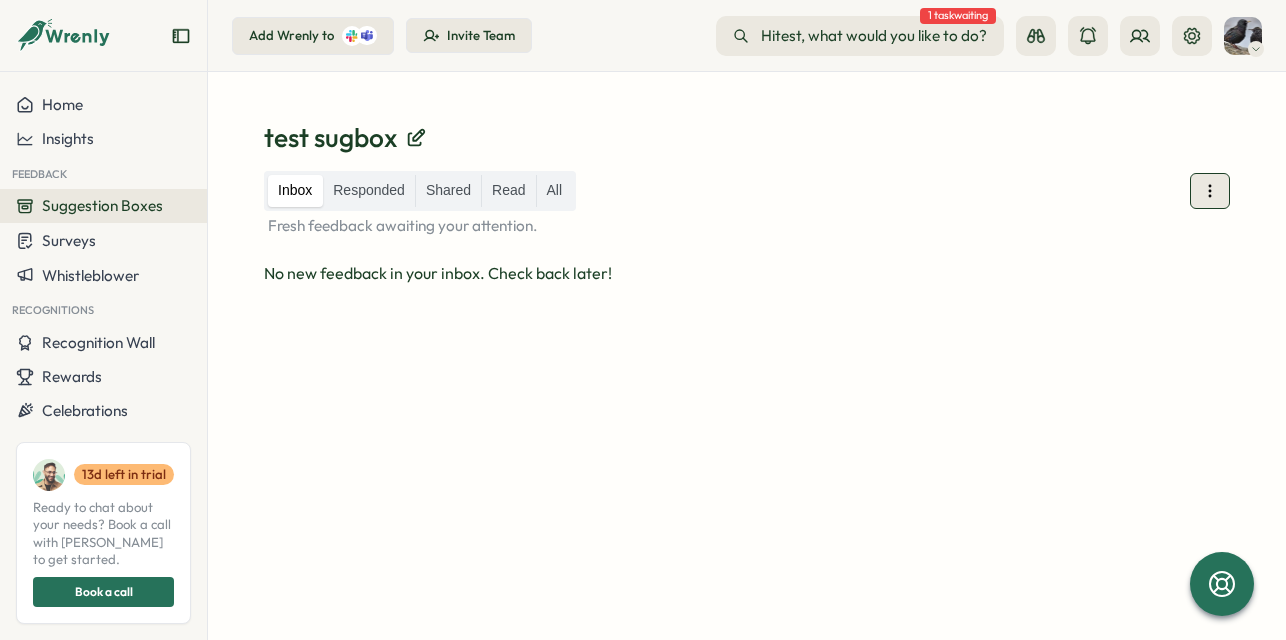 click 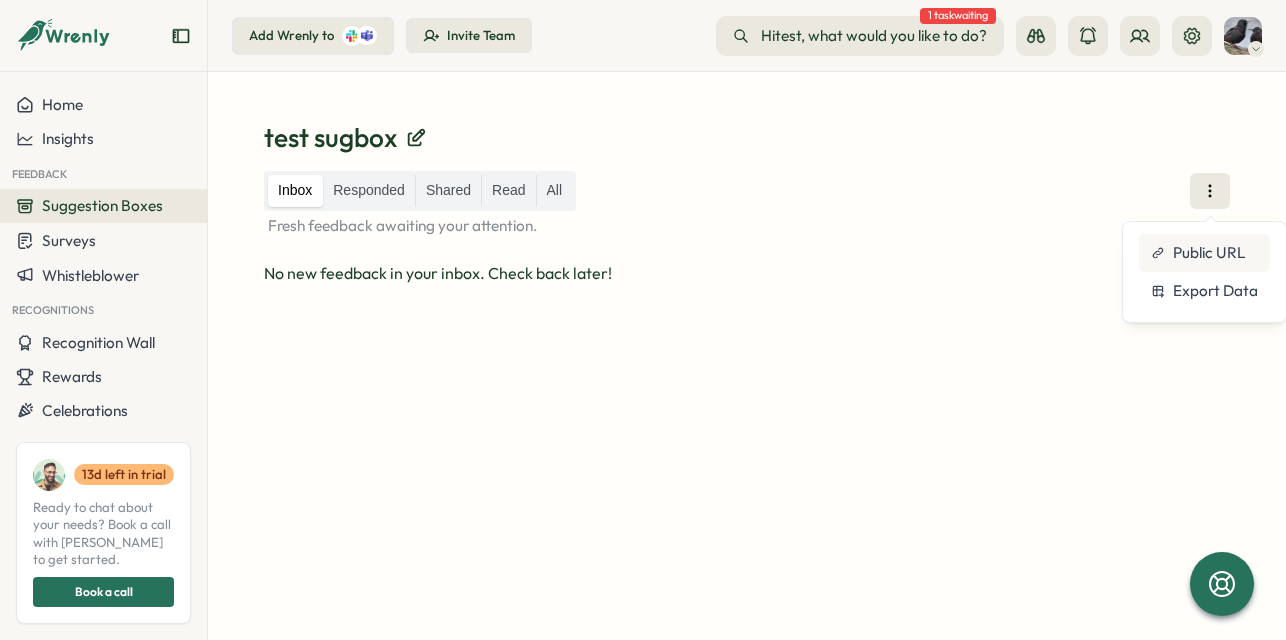 click on "Public URL" at bounding box center (1209, 253) 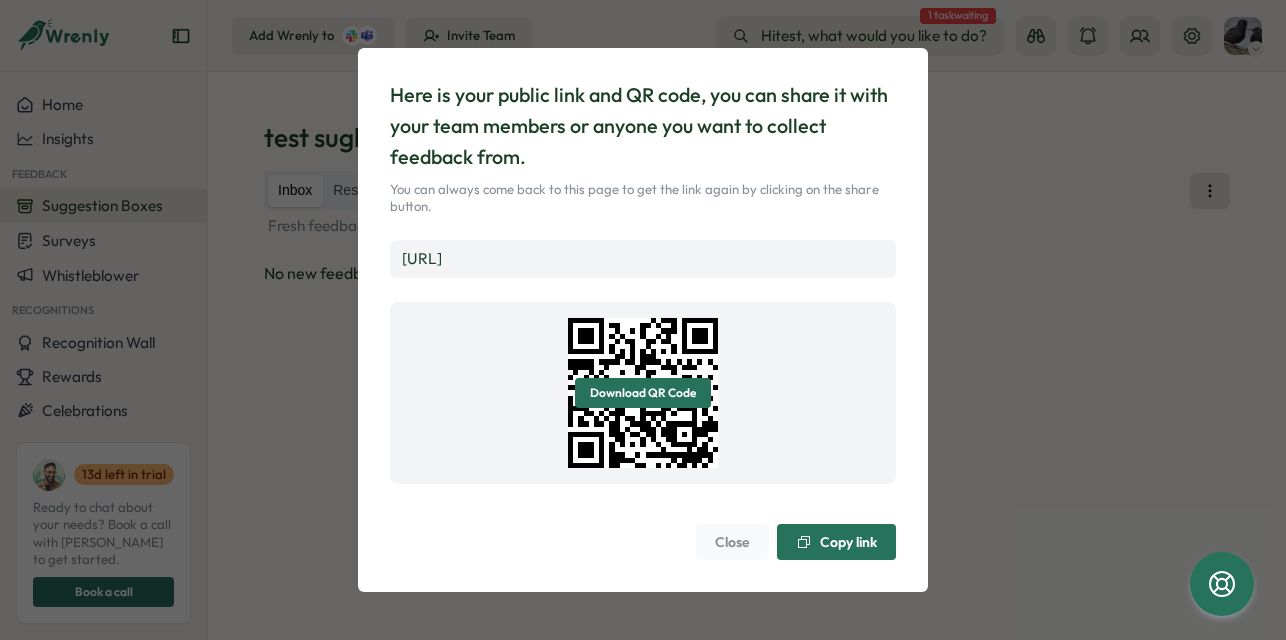 click on "Copy link" at bounding box center (848, 542) 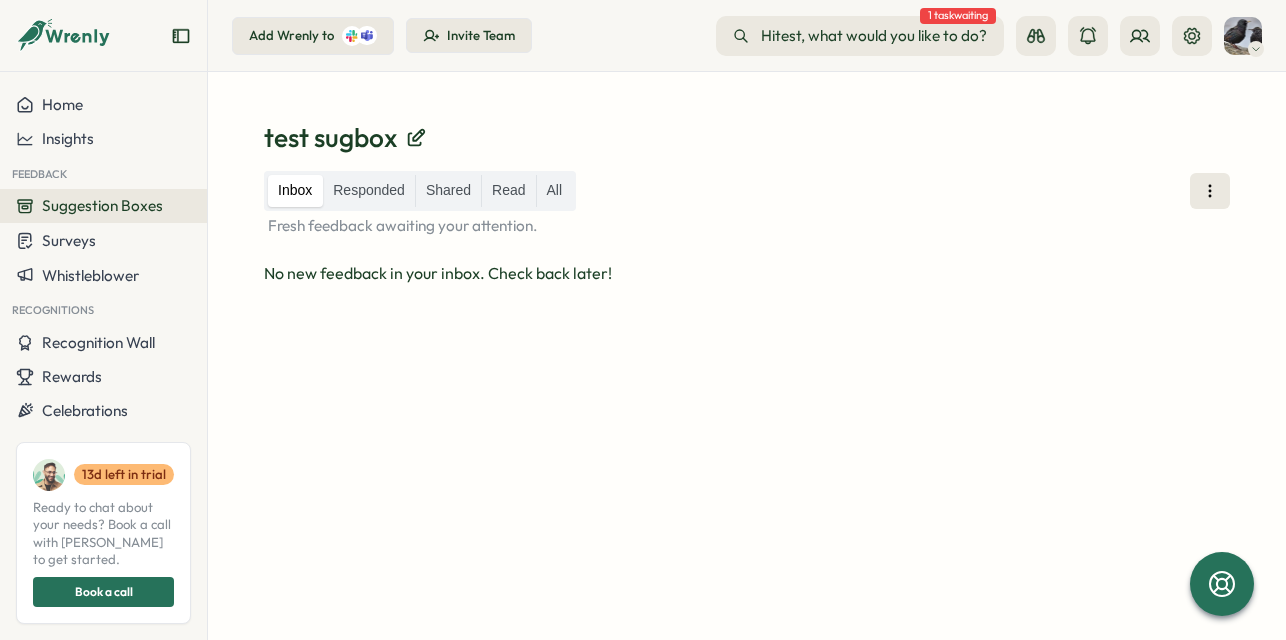 click on "Inbox Responded Shared Read All" at bounding box center (747, 191) 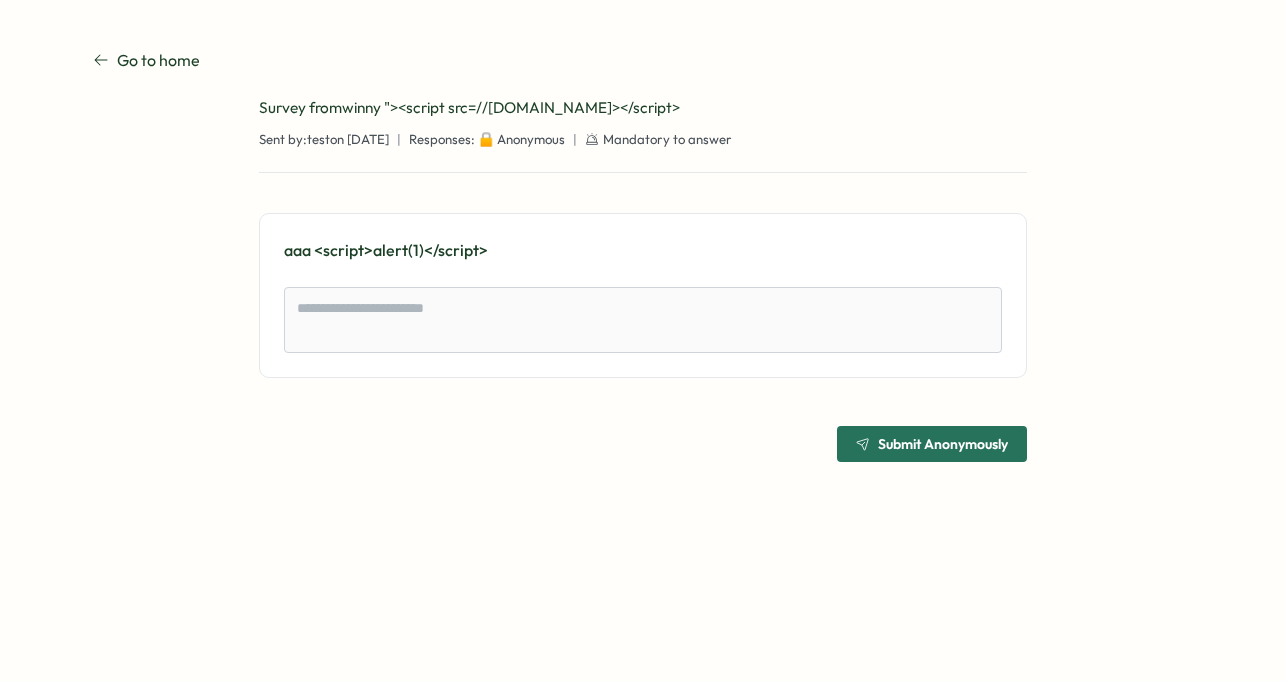 scroll, scrollTop: 0, scrollLeft: 0, axis: both 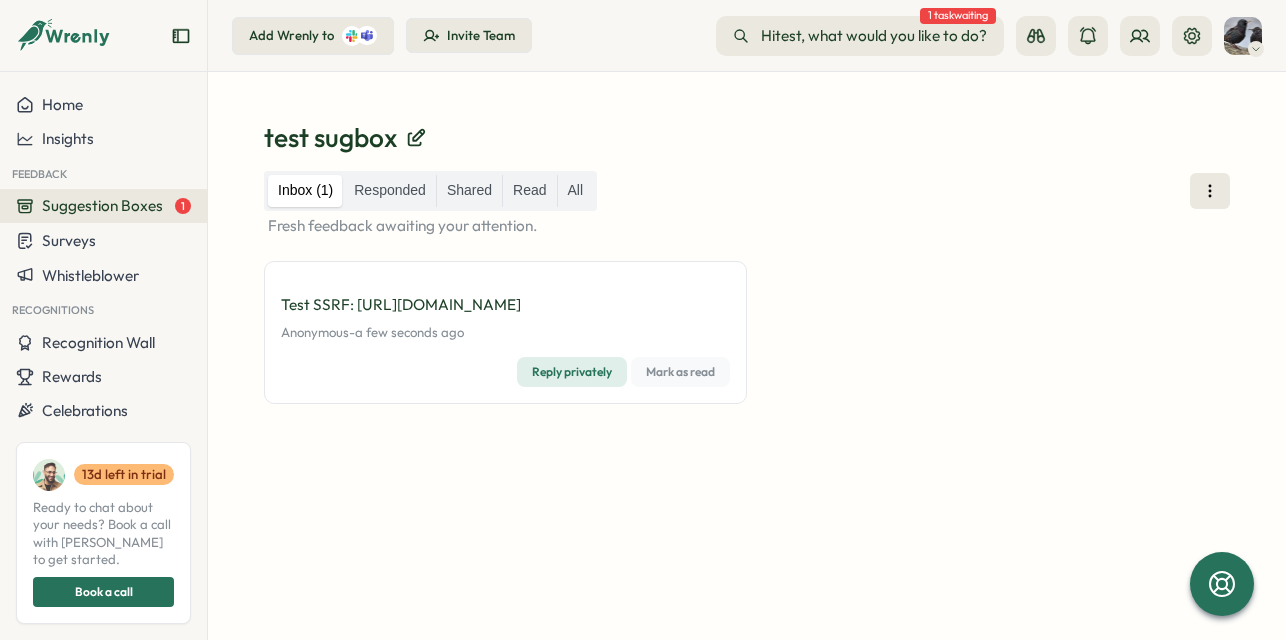 click on "Inbox (1) Responded Shared Read All" at bounding box center [747, 191] 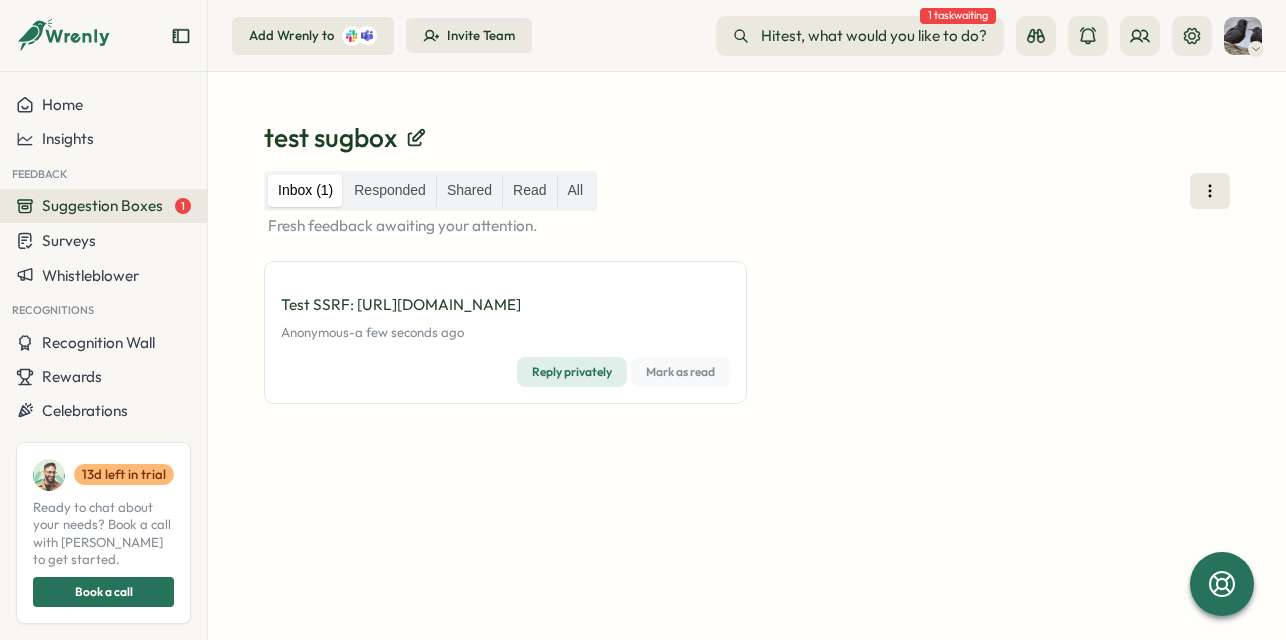 drag, startPoint x: 313, startPoint y: 350, endPoint x: 279, endPoint y: 332, distance: 38.470768 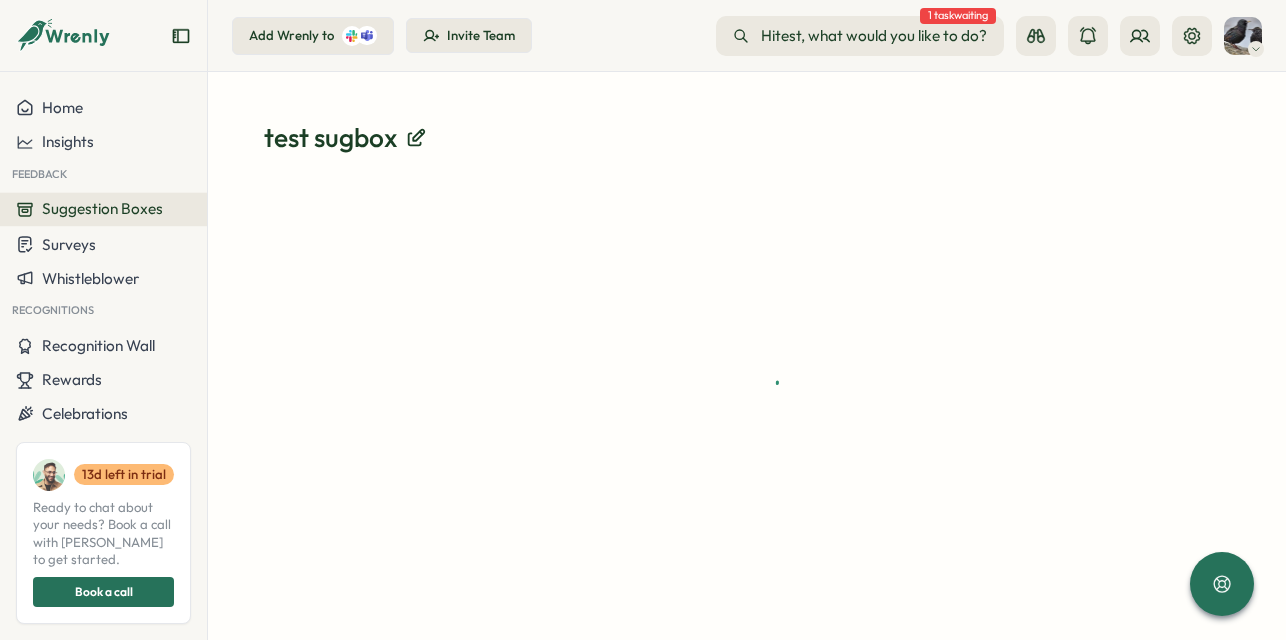 scroll, scrollTop: 0, scrollLeft: 0, axis: both 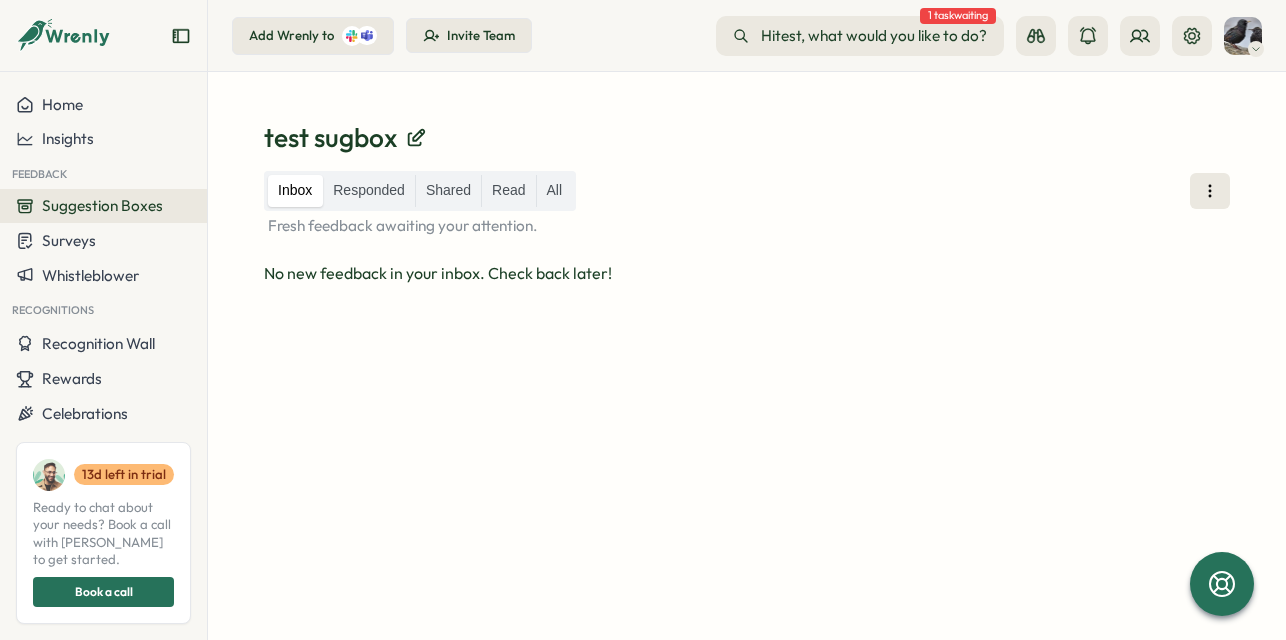 click on "Inbox Responded Shared Read All Fresh feedback awaiting your attention. No new feedback in your inbox. Check back later!" at bounding box center (747, 381) 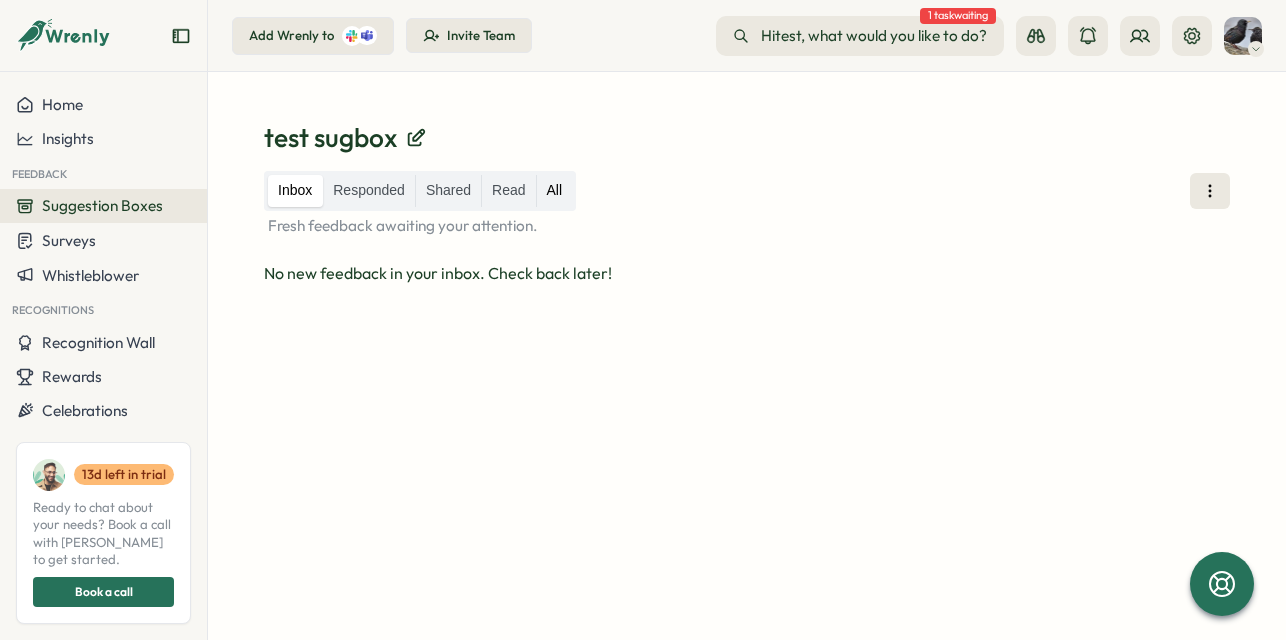 click on "All" at bounding box center [555, 191] 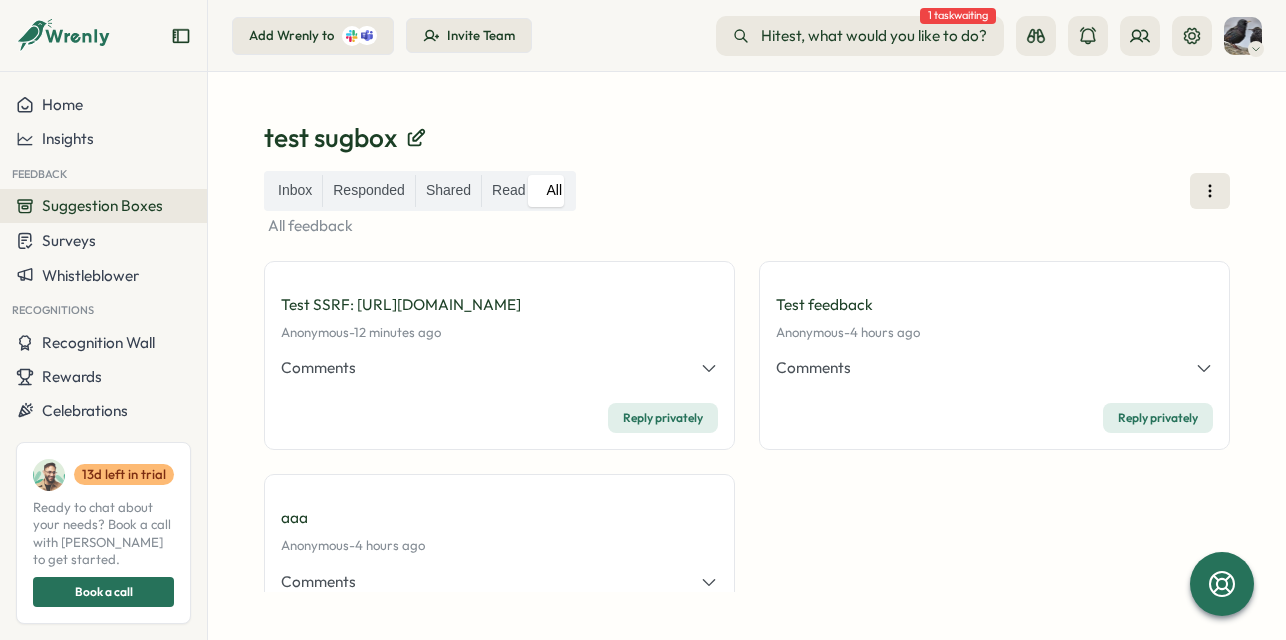 click on "Test feedback Anonymous  -  Wed, 02 Jul at 11:53 am 4 hours ago Comments Private Anonymous Irish Water Spaniel  -   IDOR on feedback_id Reply privately" at bounding box center [994, 474] 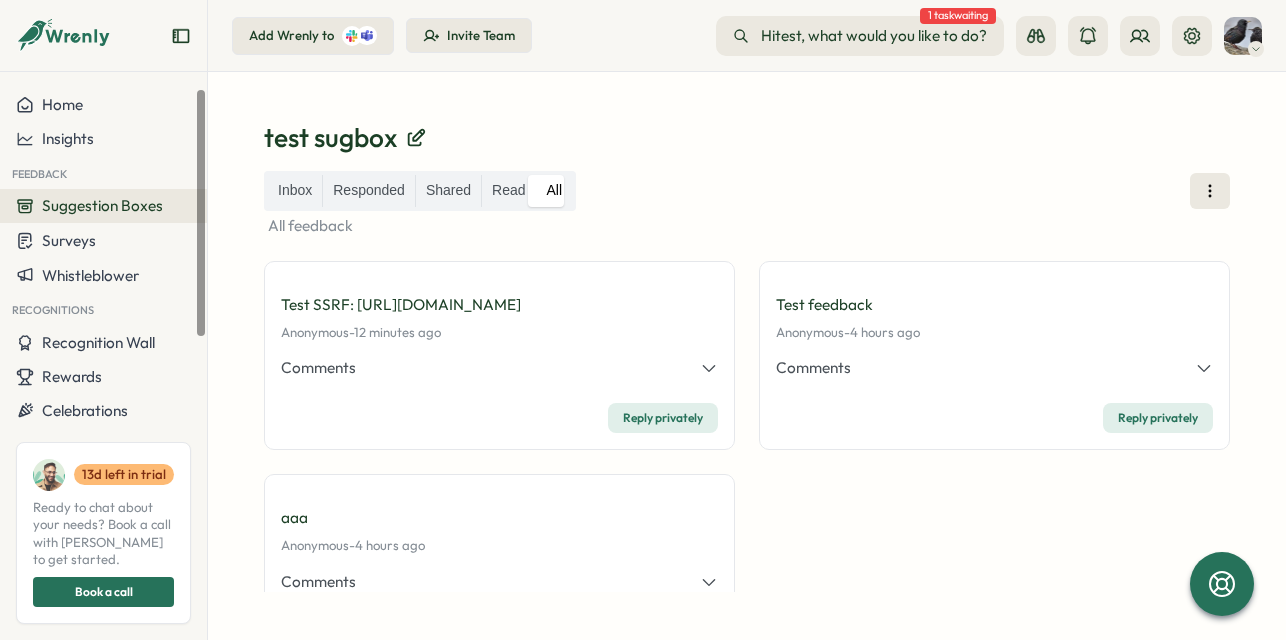 click on "Inbox Responded Shared Read All All feedback Test SSRF:
http://5gmey53033wxfahhohyu6ulu9lfh37rw.vaadata.collaborator.fr Anonymous  -  Wed, 02 Jul at 03:30 pm 12 minutes ago Comments Private Anonymous Coatimundi  -   http://5gmey53033wxfahhohyu6ulu9lfh37rw.vaadata.collaborator.fr/test Reply privately aaa Anonymous  -  Wed, 02 Jul at 11:17 am 4 hours ago Comments Private Anonymous Yellow Aphid  -   test feedback` Anonymous Yellow Aphid  -   IDOR on feedback_id Reply privately Test feedback Anonymous  -  Wed, 02 Jul at 11:53 am 4 hours ago Comments Private Anonymous Irish Water Spaniel  -   IDOR on feedback_id Reply privately" at bounding box center (747, 381) 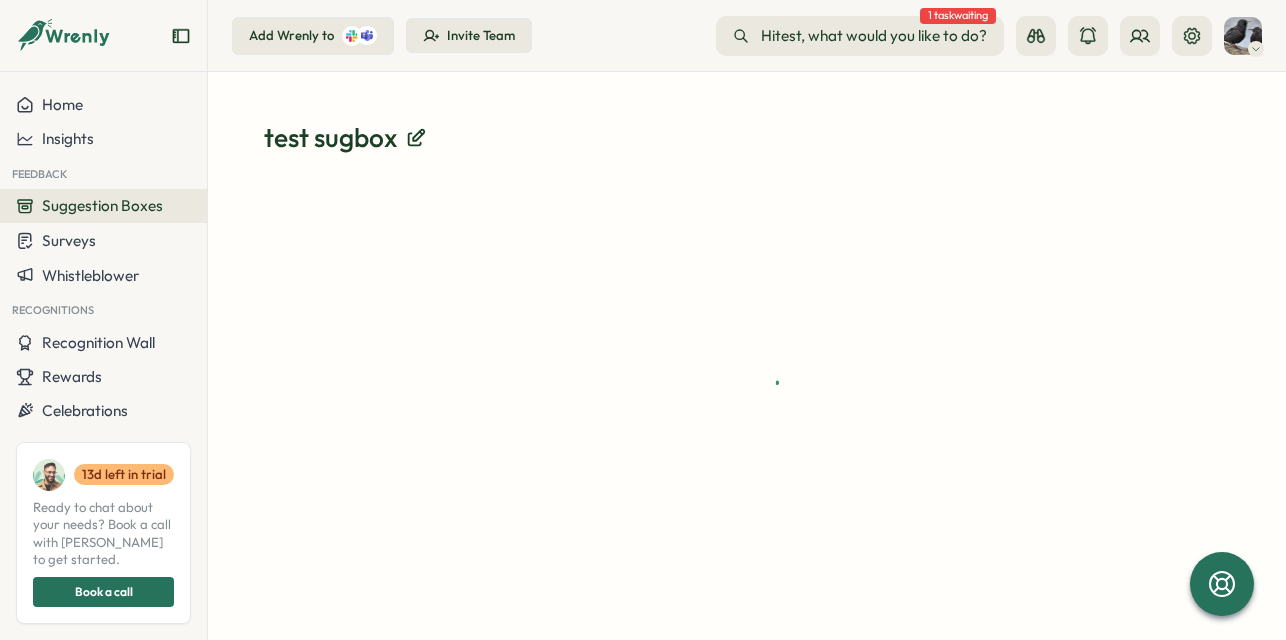 scroll, scrollTop: 0, scrollLeft: 0, axis: both 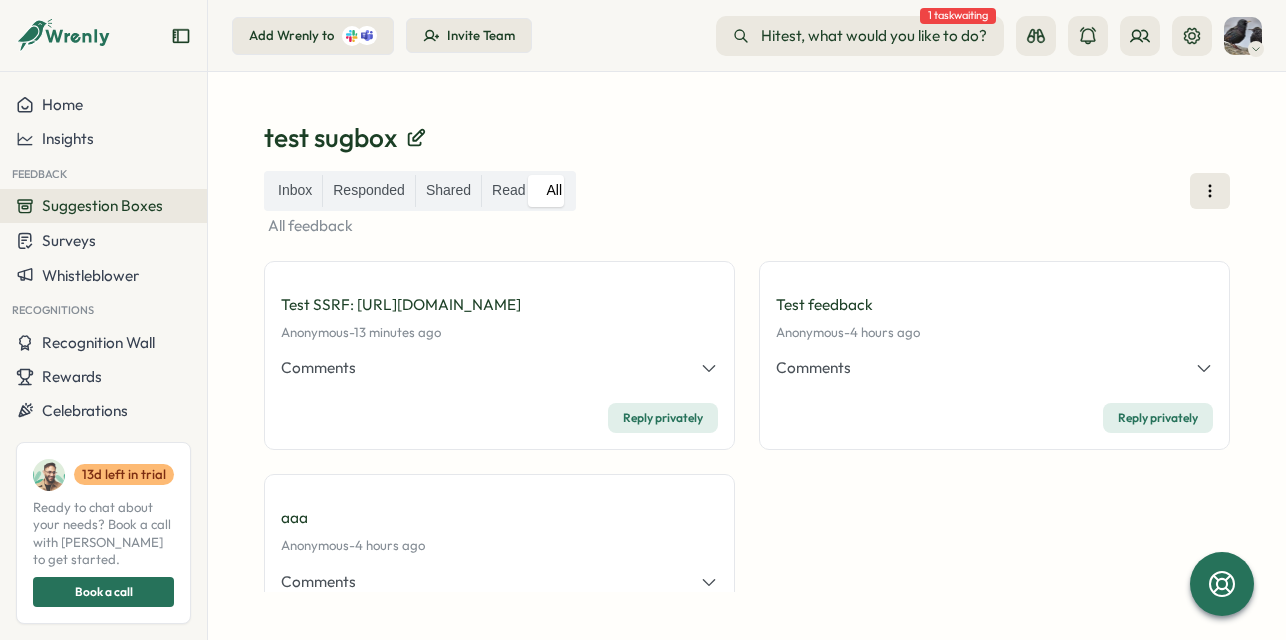 click on "Test feedback Anonymous  -  Wed, 02 Jul at 11:53 am 4 hours ago Comments Private Anonymous Irish Water Spaniel  -   IDOR on feedback_id Reply privately" at bounding box center [994, 474] 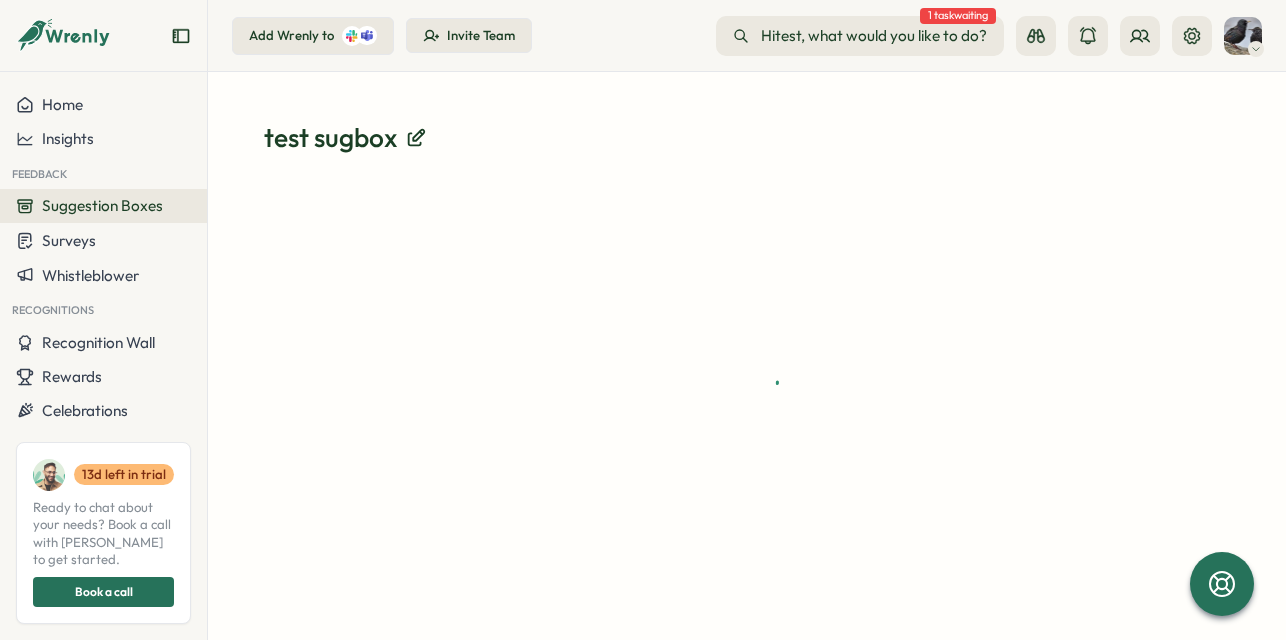 scroll, scrollTop: 0, scrollLeft: 0, axis: both 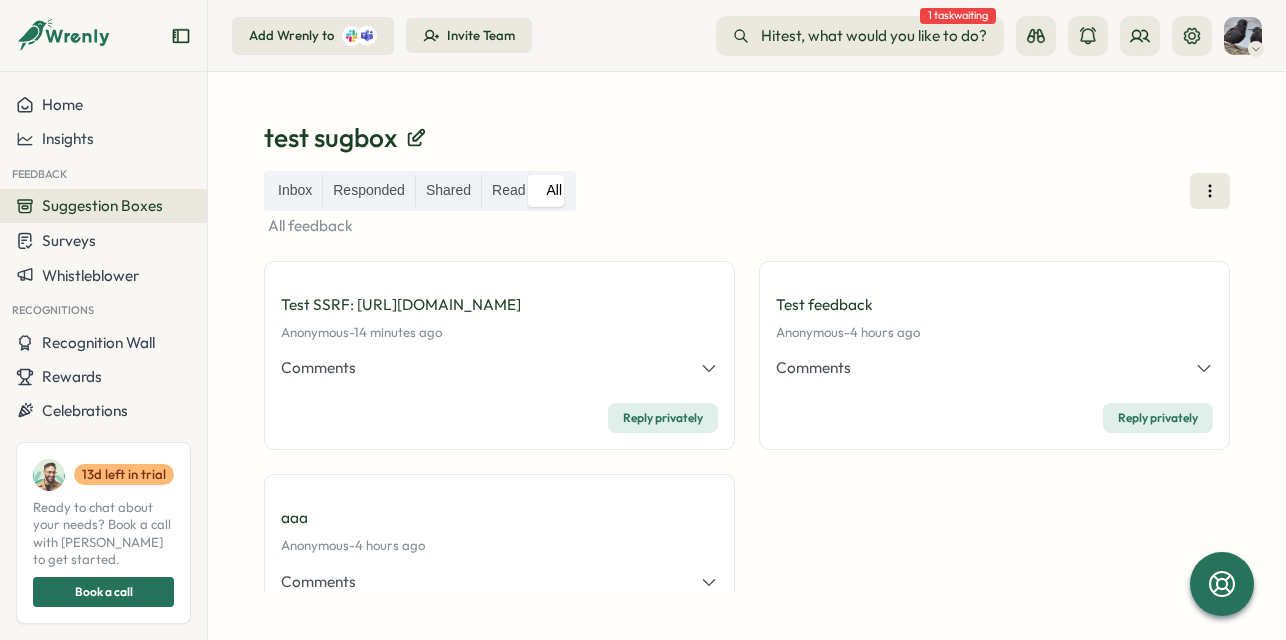 click on "All" at bounding box center [555, 191] 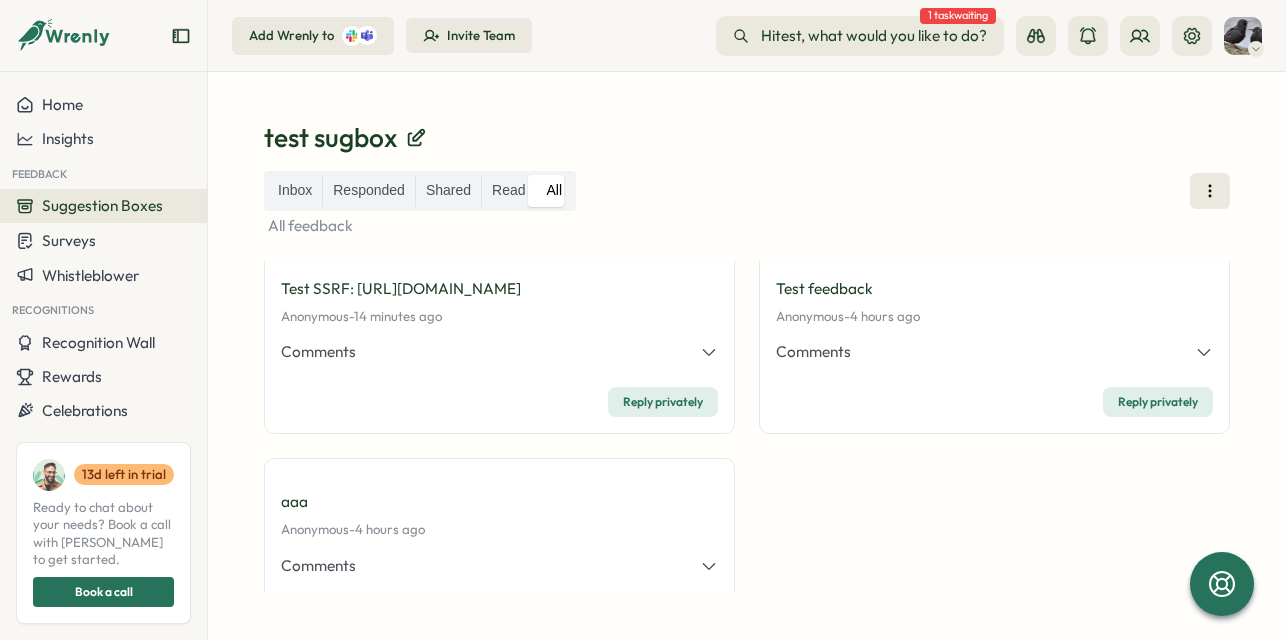 scroll, scrollTop: 0, scrollLeft: 0, axis: both 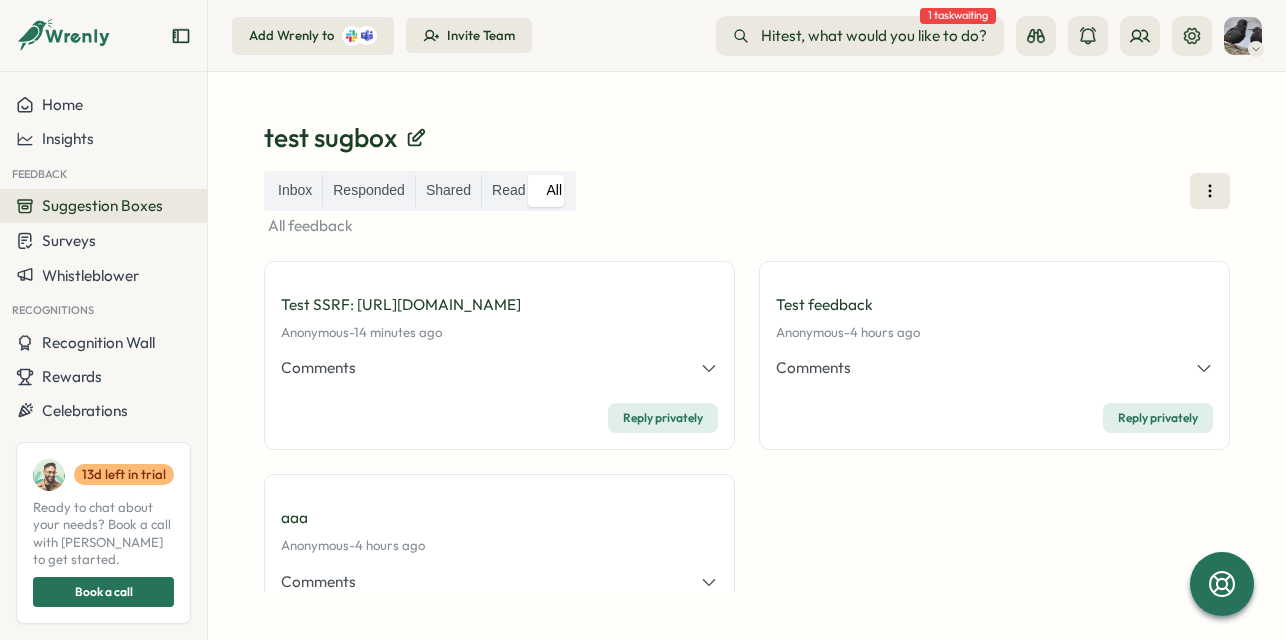 click 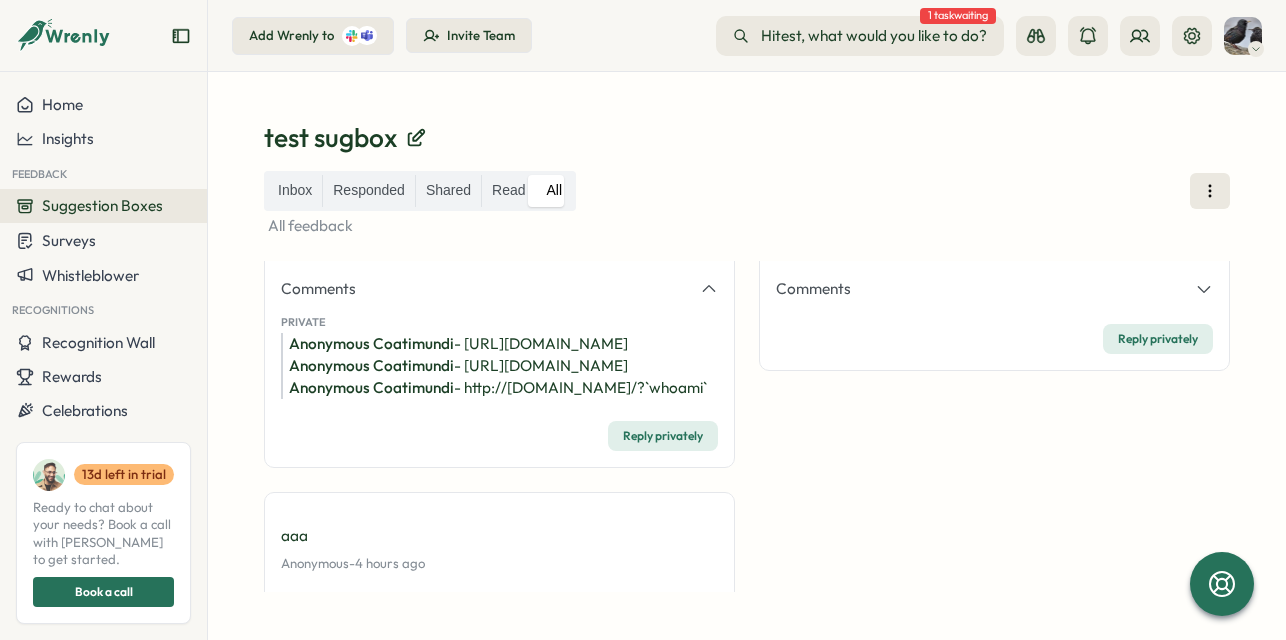 scroll, scrollTop: 120, scrollLeft: 0, axis: vertical 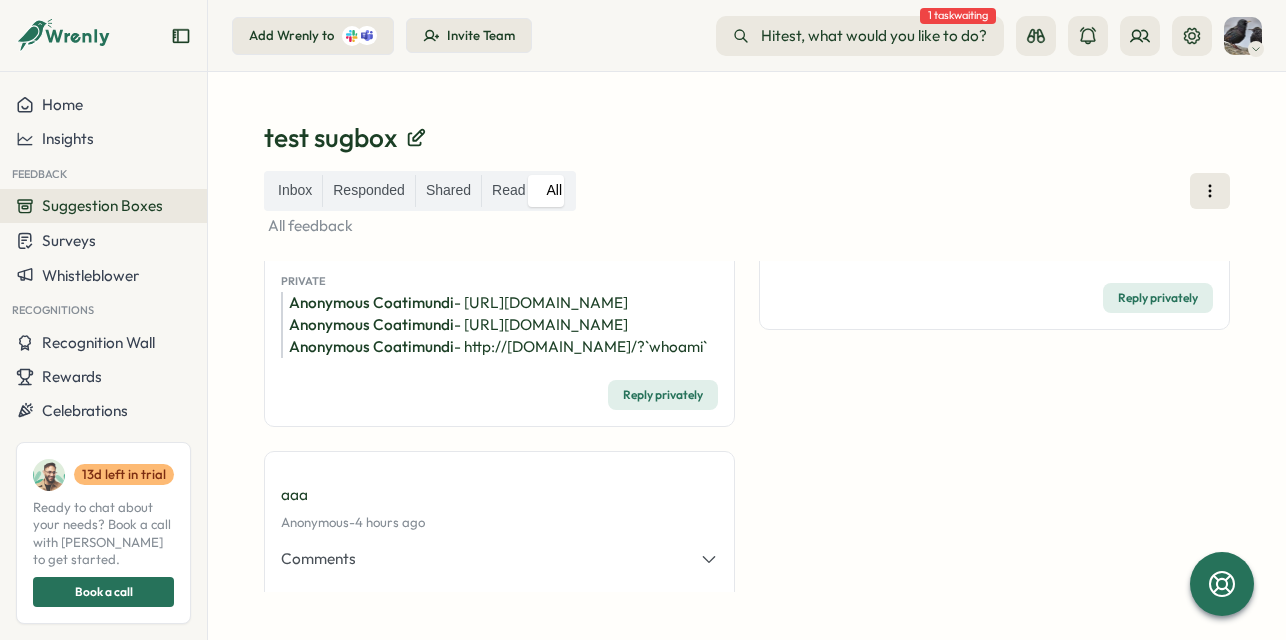 type 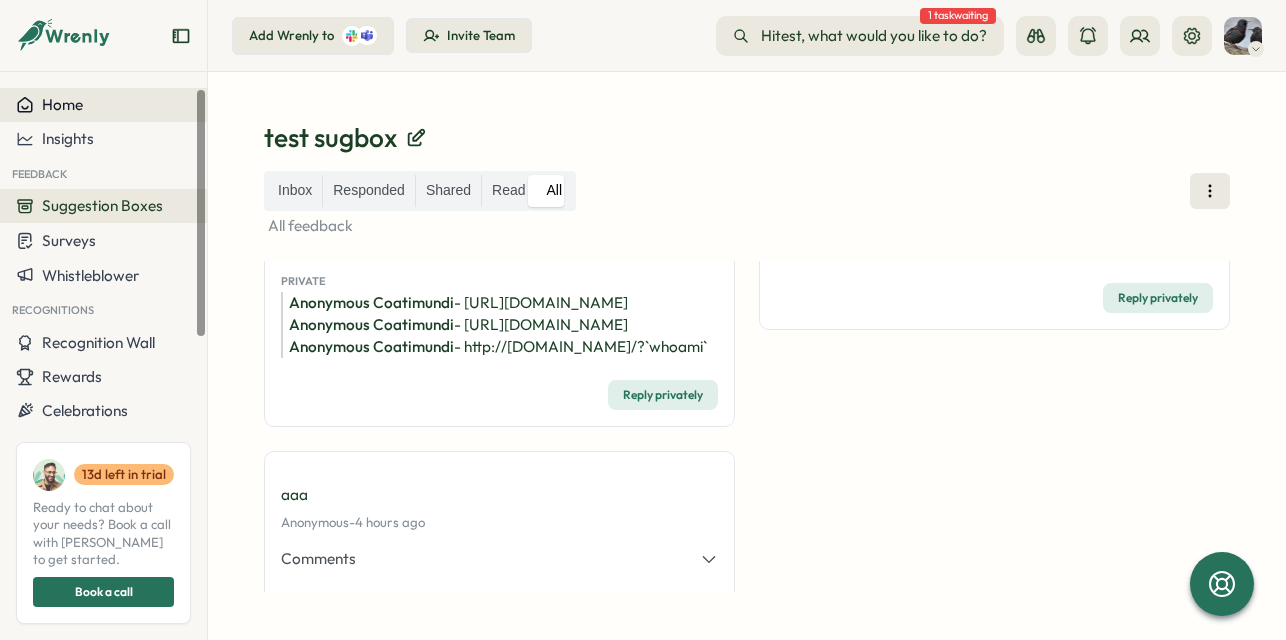 click on "Home" at bounding box center [103, 105] 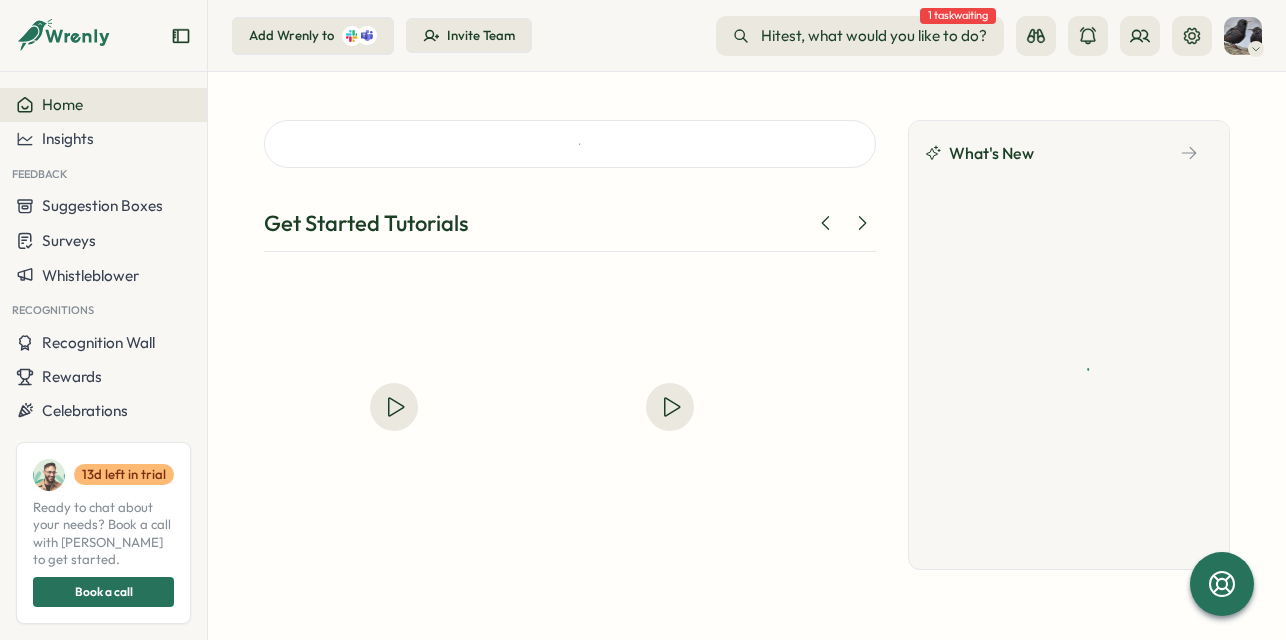 type 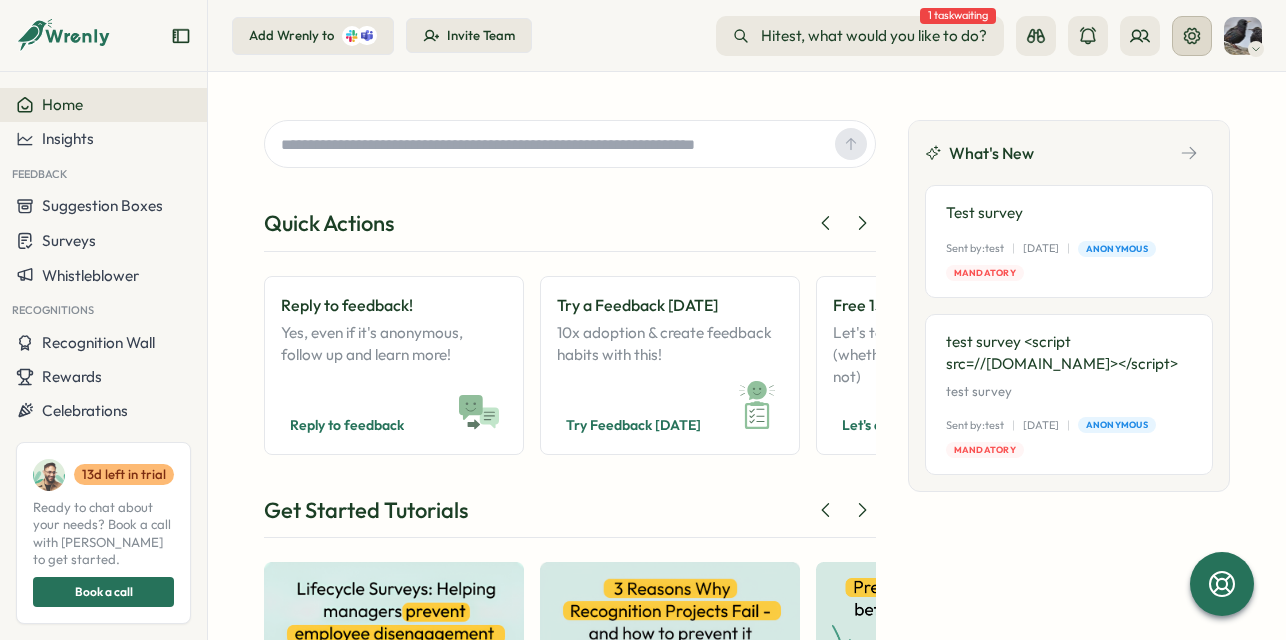 click at bounding box center [1192, 36] 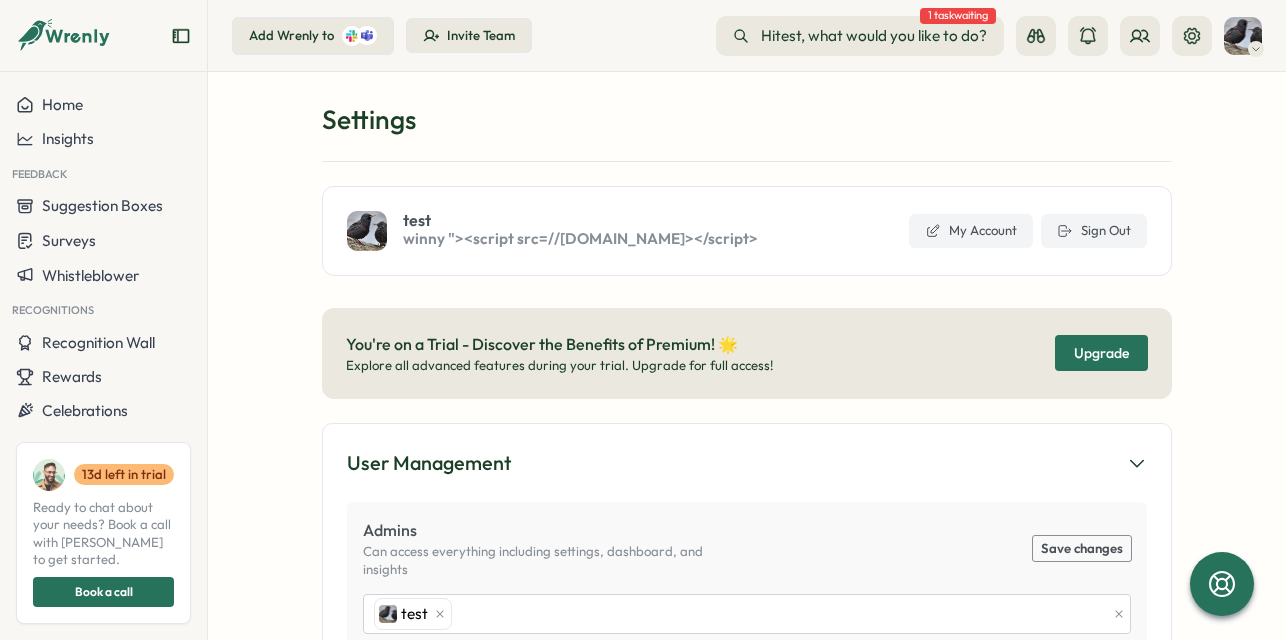 scroll, scrollTop: 0, scrollLeft: 0, axis: both 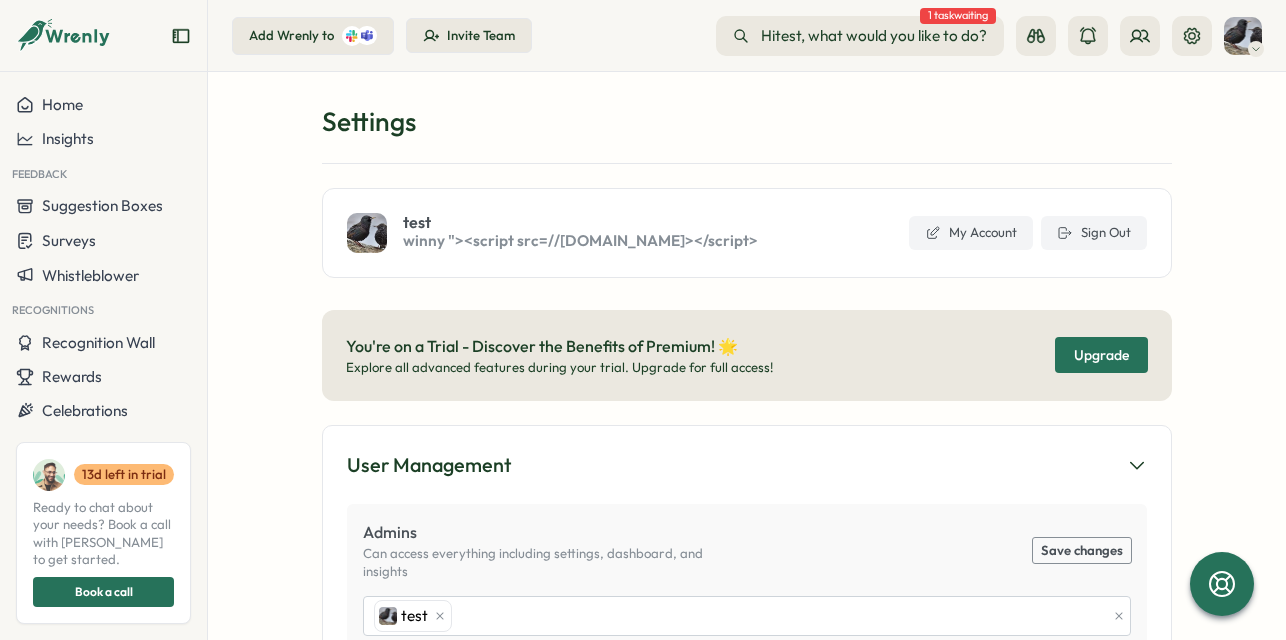 click on "Settings" at bounding box center [747, 121] 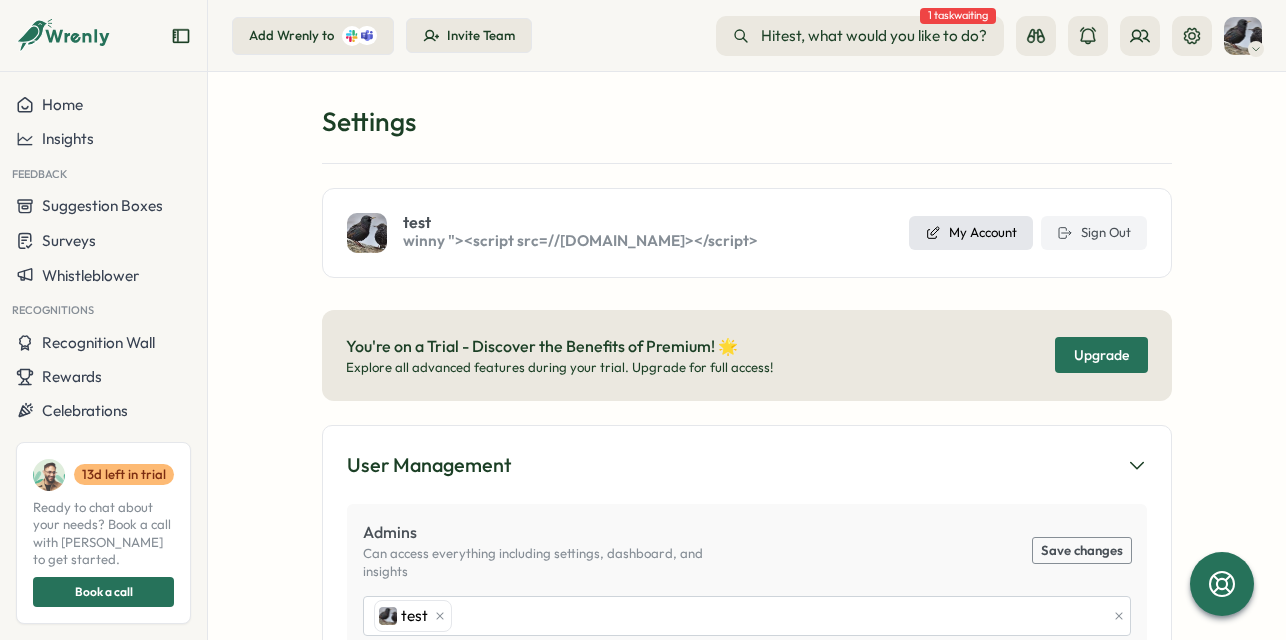 click on "My Account" at bounding box center [983, 233] 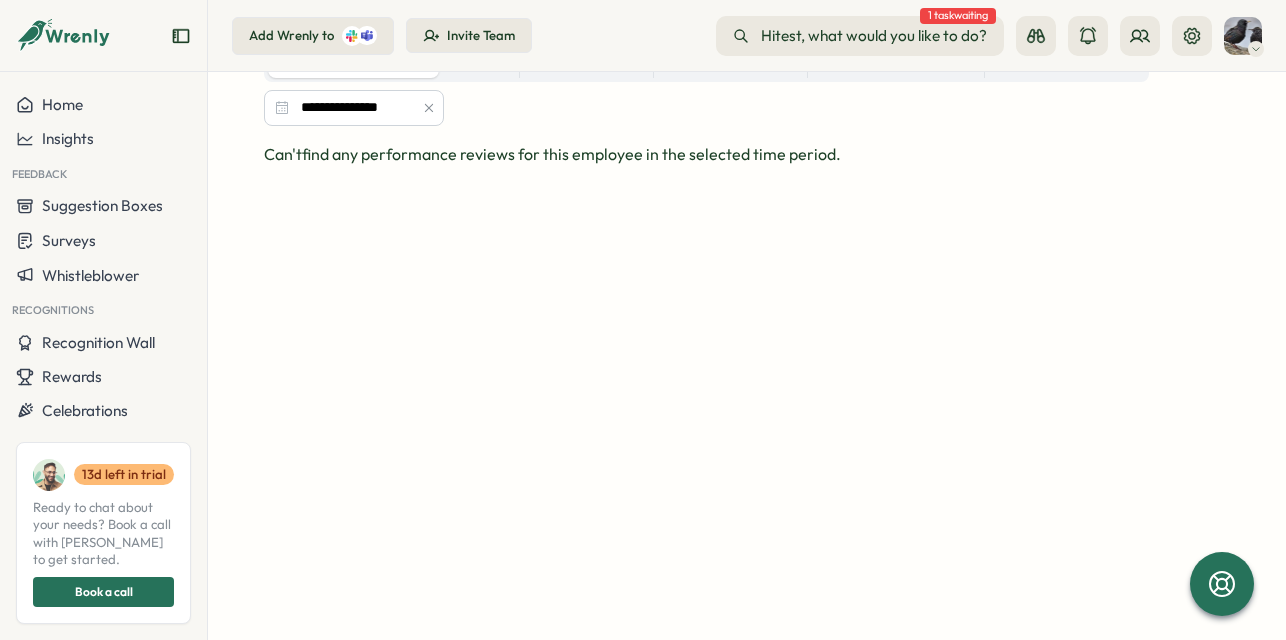 scroll, scrollTop: 0, scrollLeft: 0, axis: both 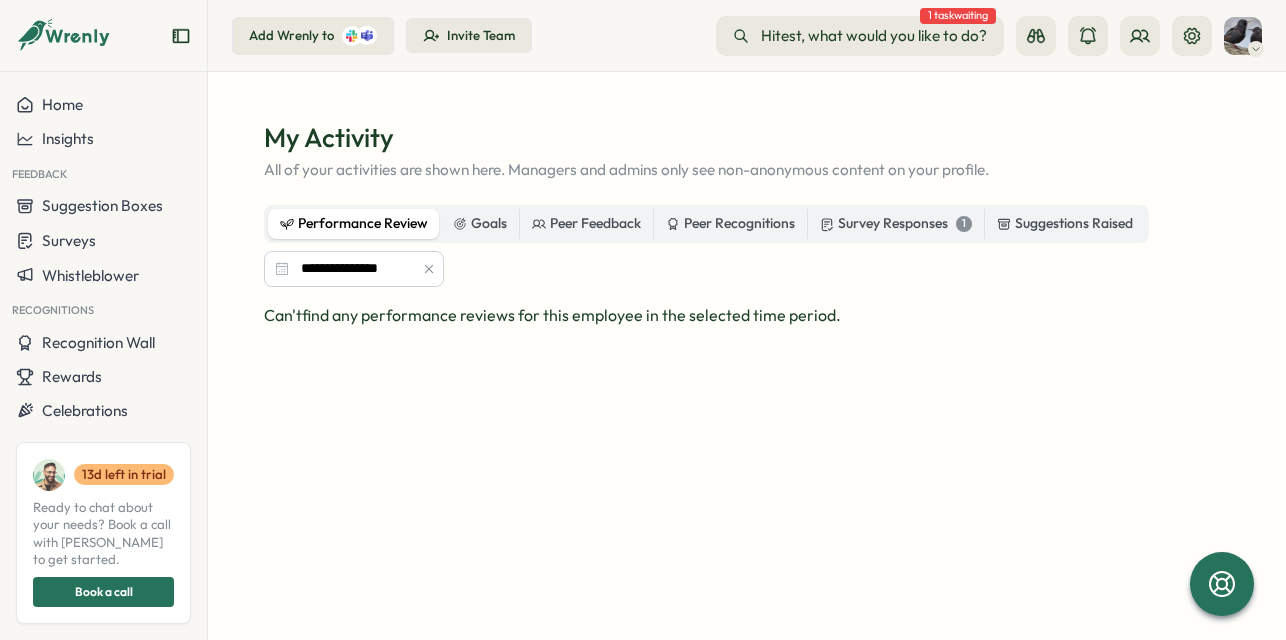 click at bounding box center (1243, 36) 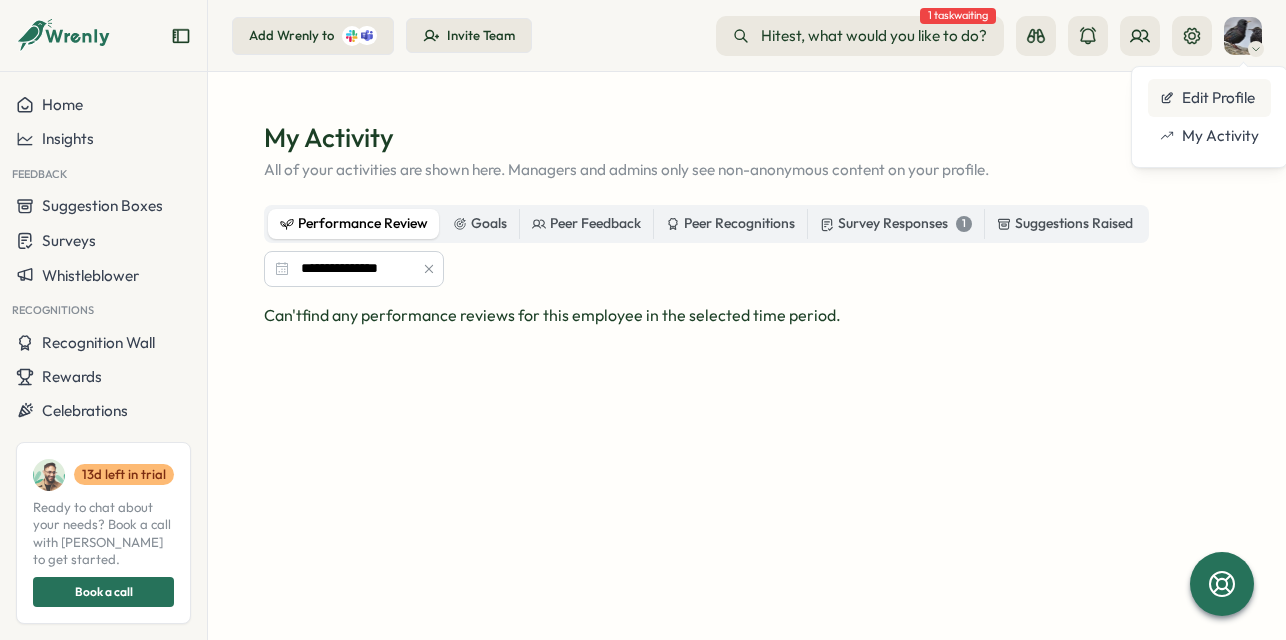 click on "Edit Profile" at bounding box center [1209, 98] 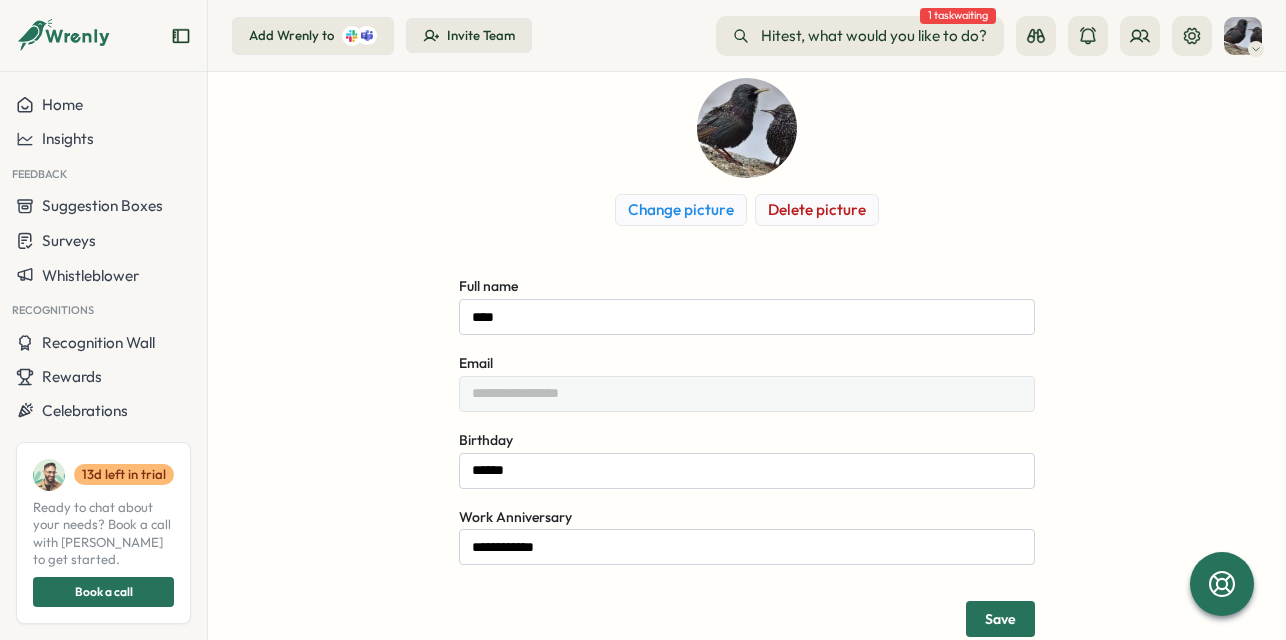 scroll, scrollTop: 162, scrollLeft: 0, axis: vertical 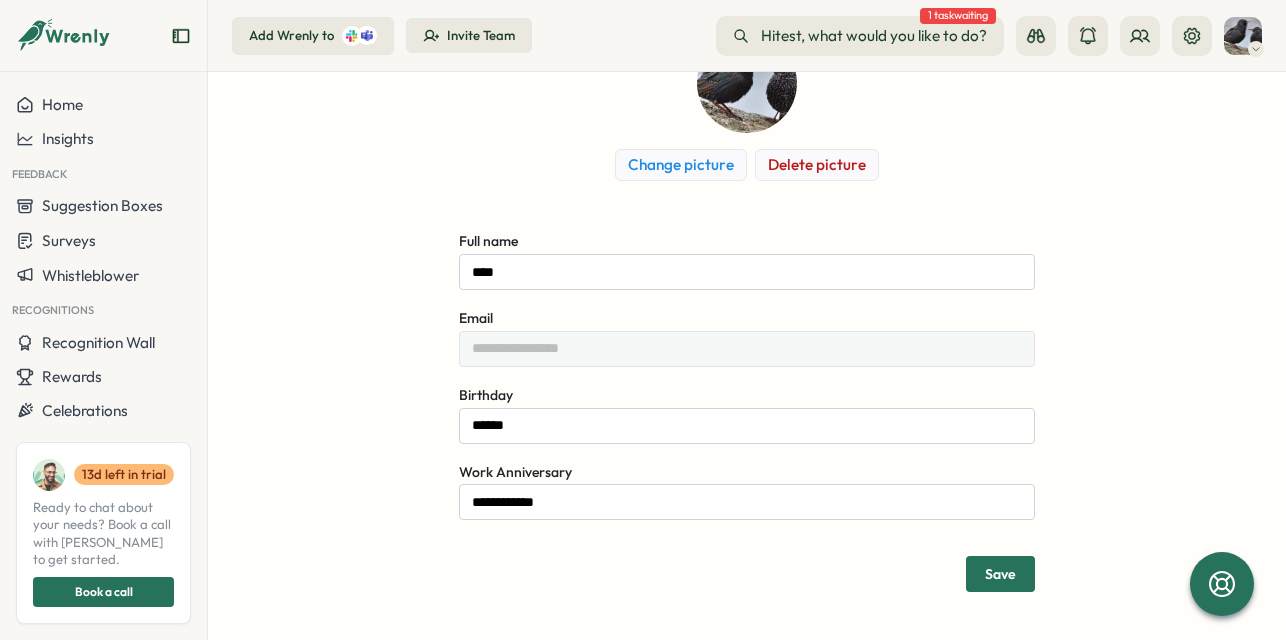 click on "Change picture Delete picture" at bounding box center [747, 107] 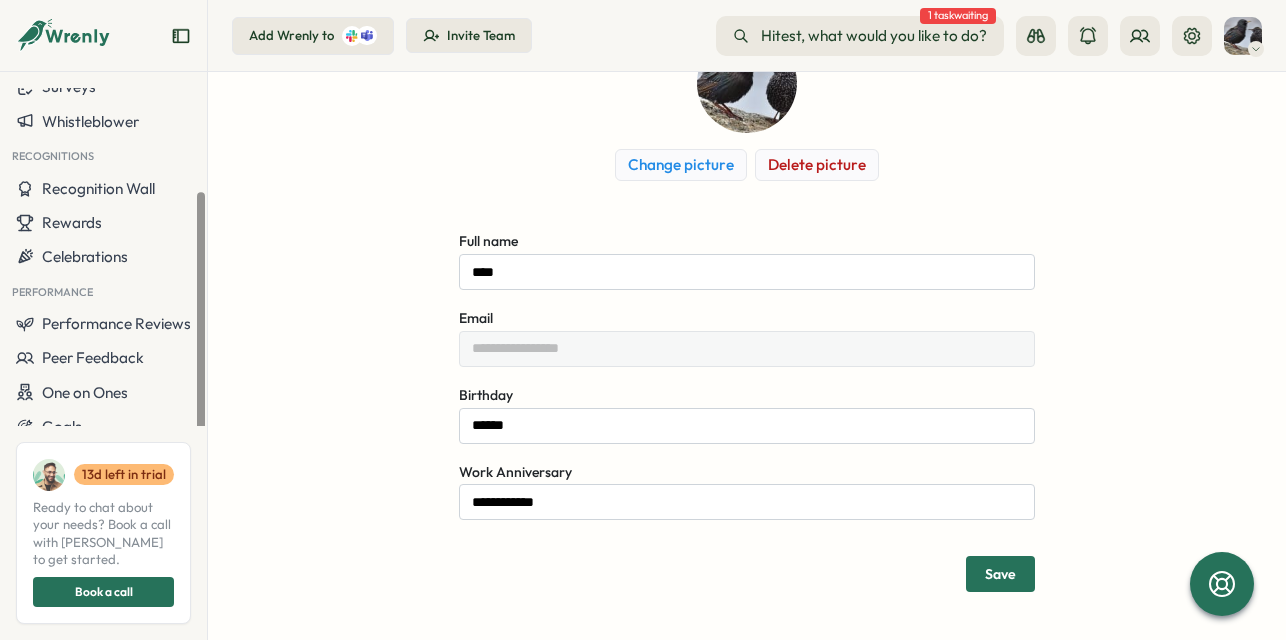 scroll, scrollTop: 154, scrollLeft: 0, axis: vertical 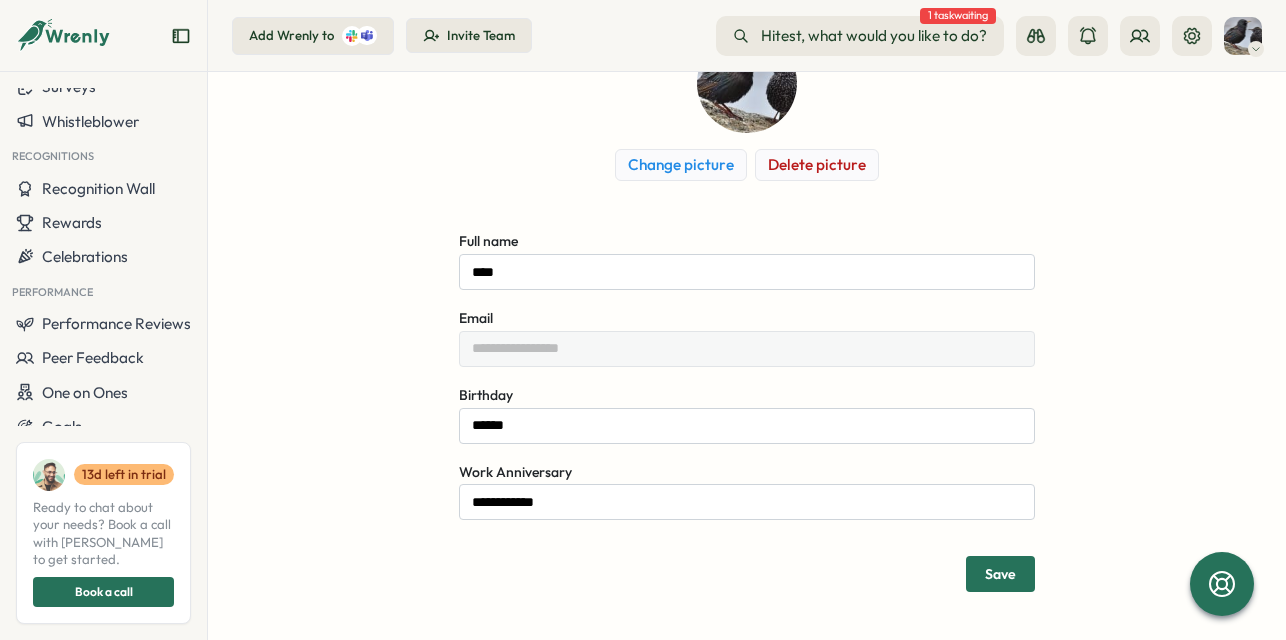 click on "**********" at bounding box center (747, 312) 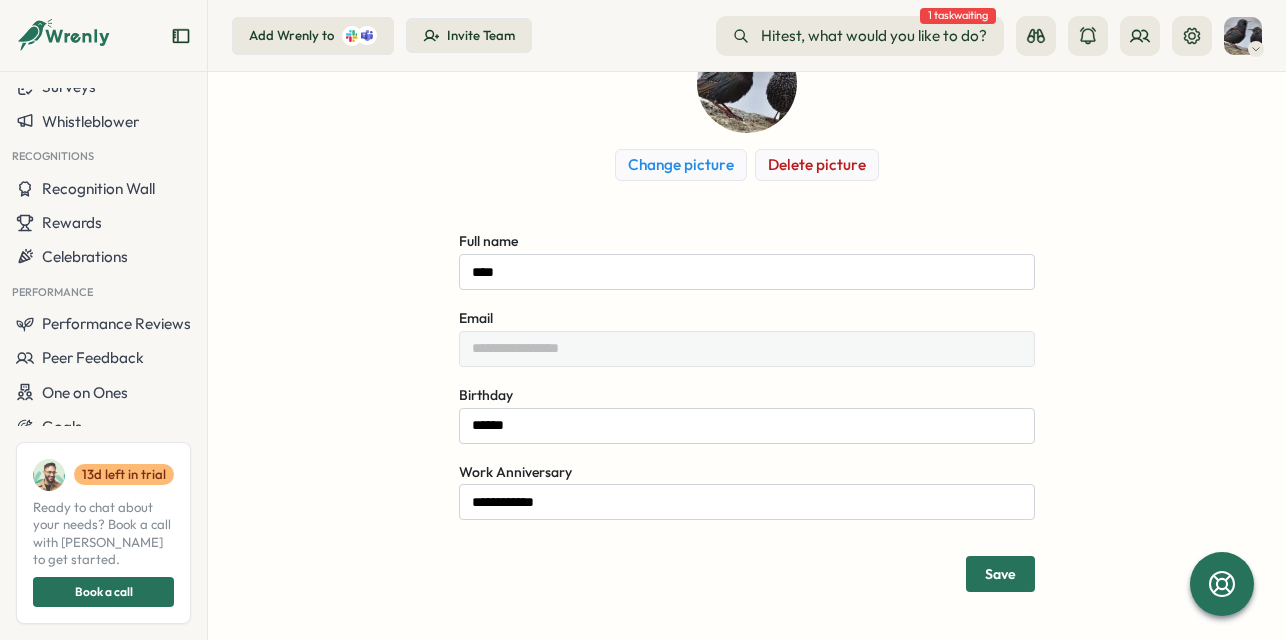 scroll, scrollTop: 0, scrollLeft: 0, axis: both 